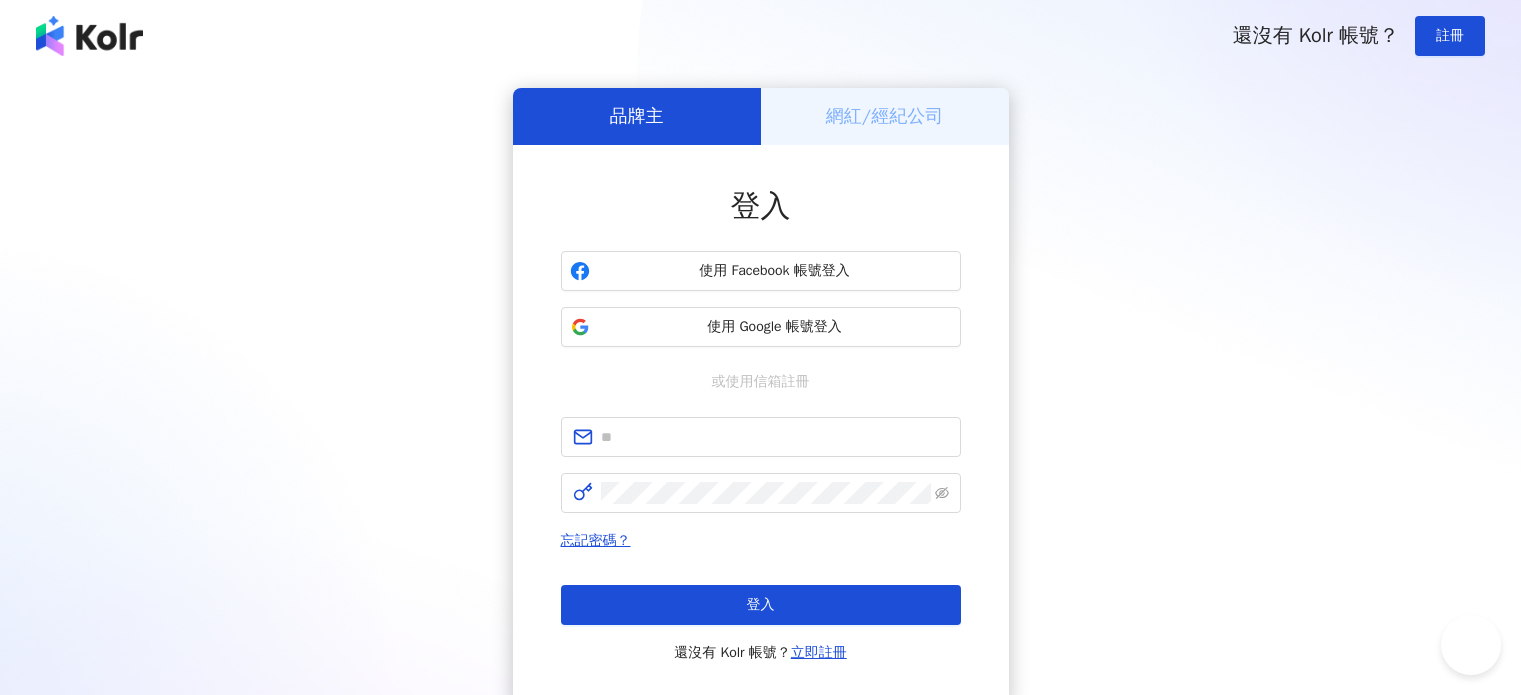 scroll, scrollTop: 0, scrollLeft: 0, axis: both 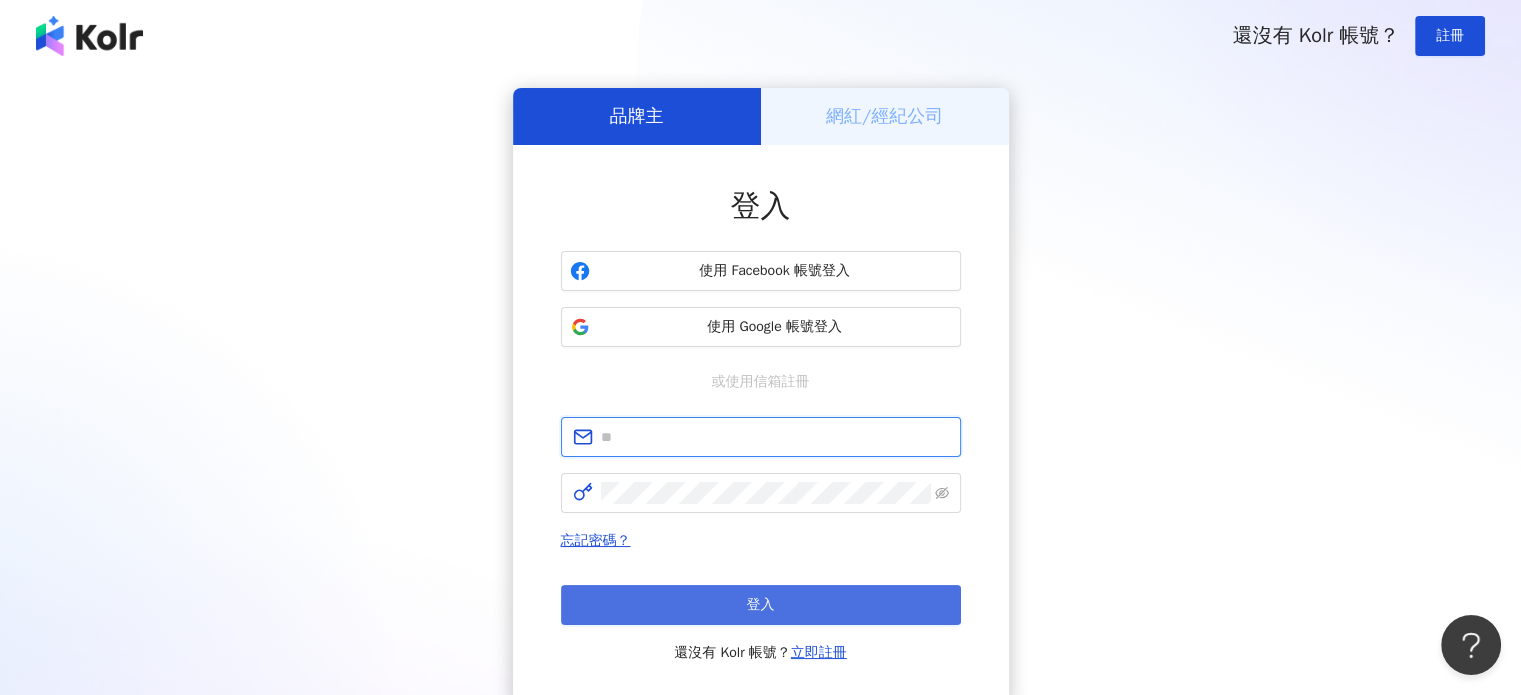 type on "**********" 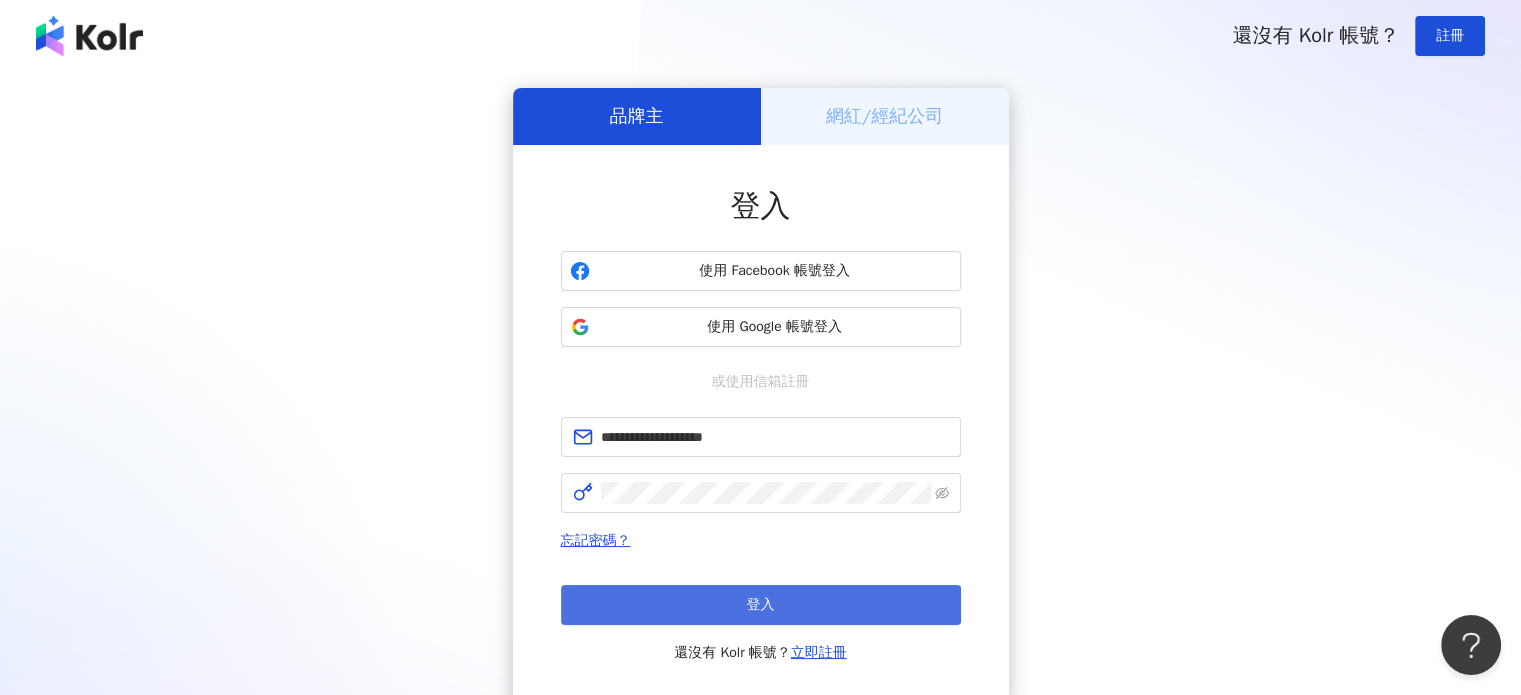 click on "登入" at bounding box center [761, 605] 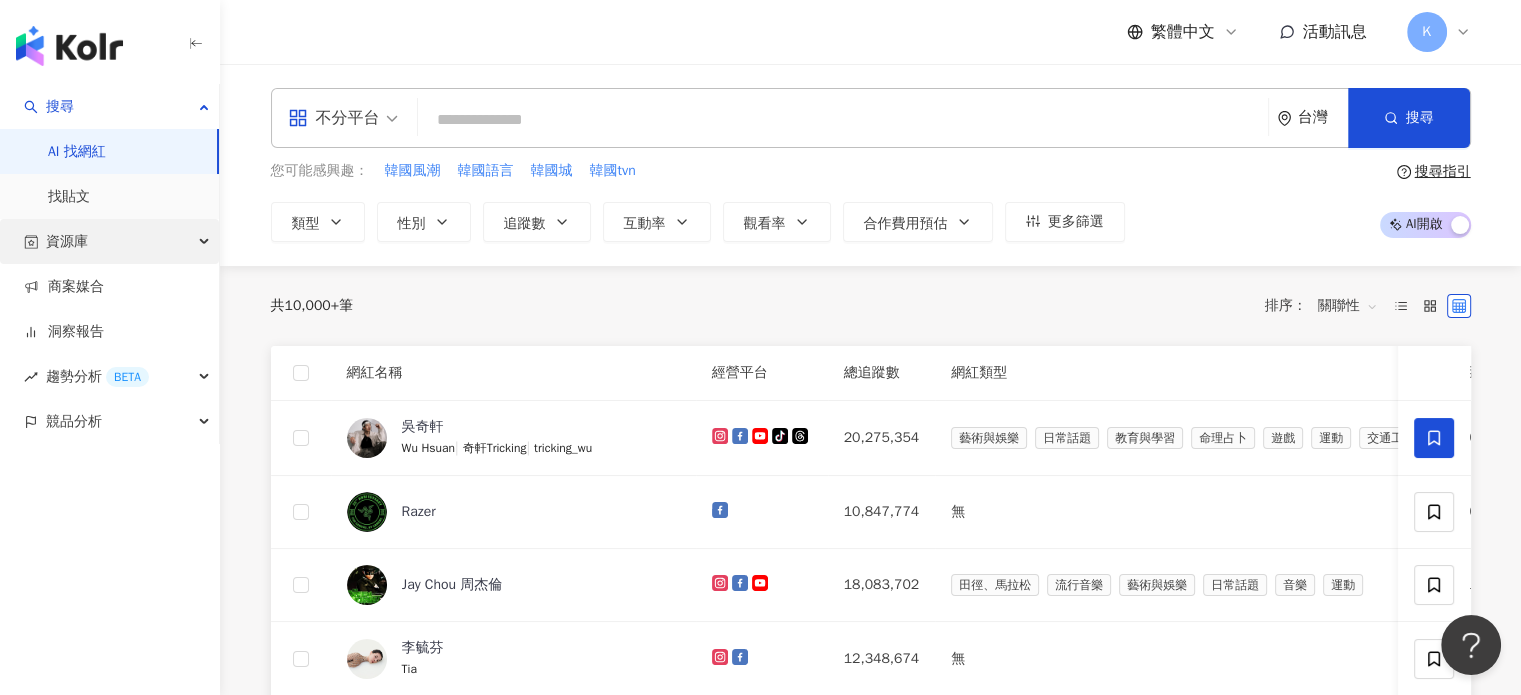 click on "資源庫" at bounding box center (109, 241) 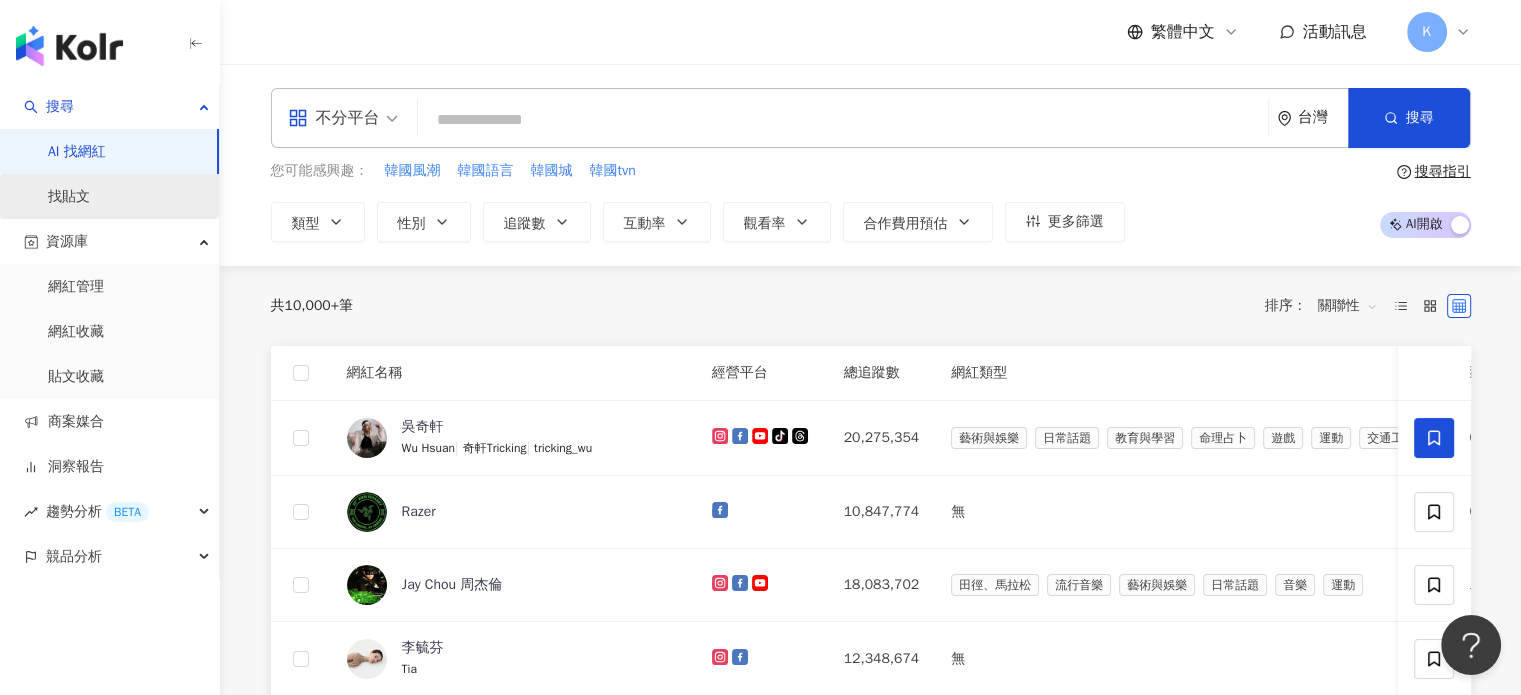 click on "找貼文" at bounding box center (69, 197) 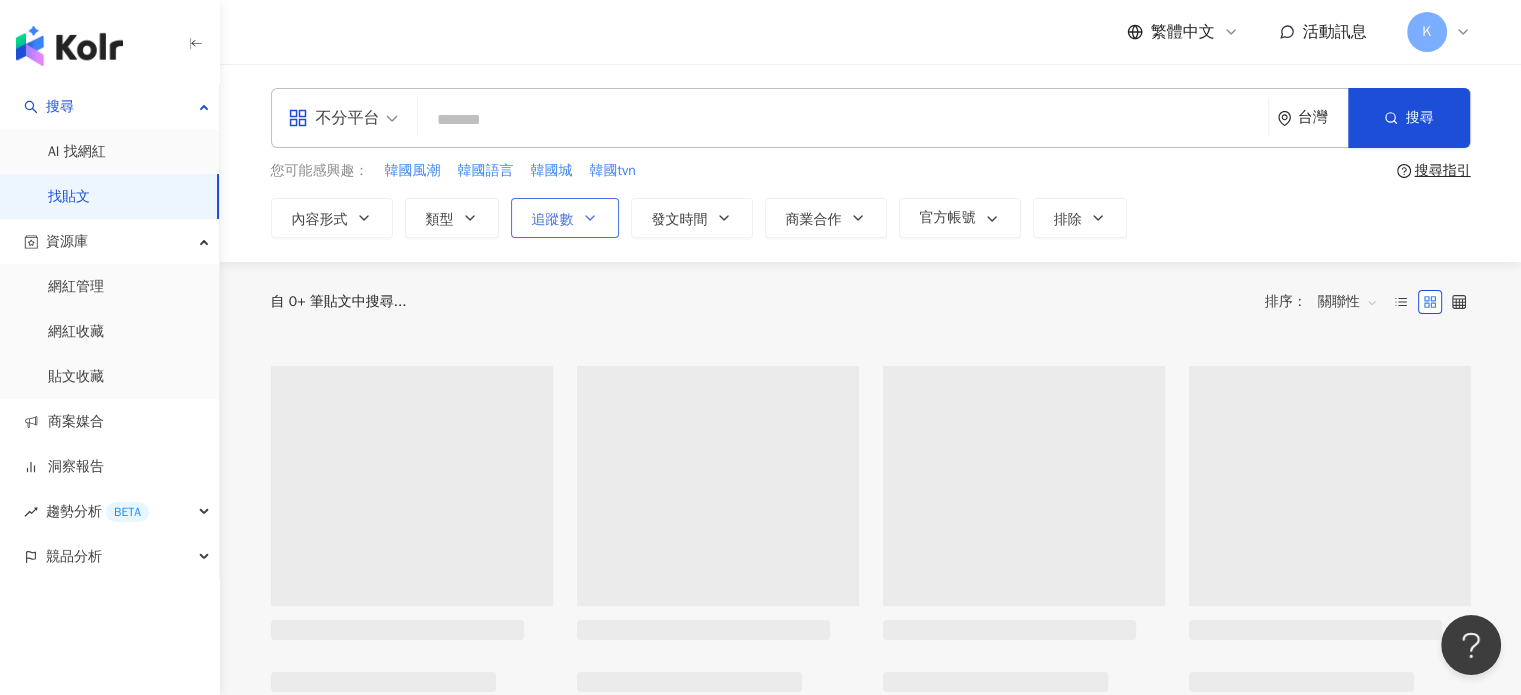 click on "追蹤數" at bounding box center [565, 218] 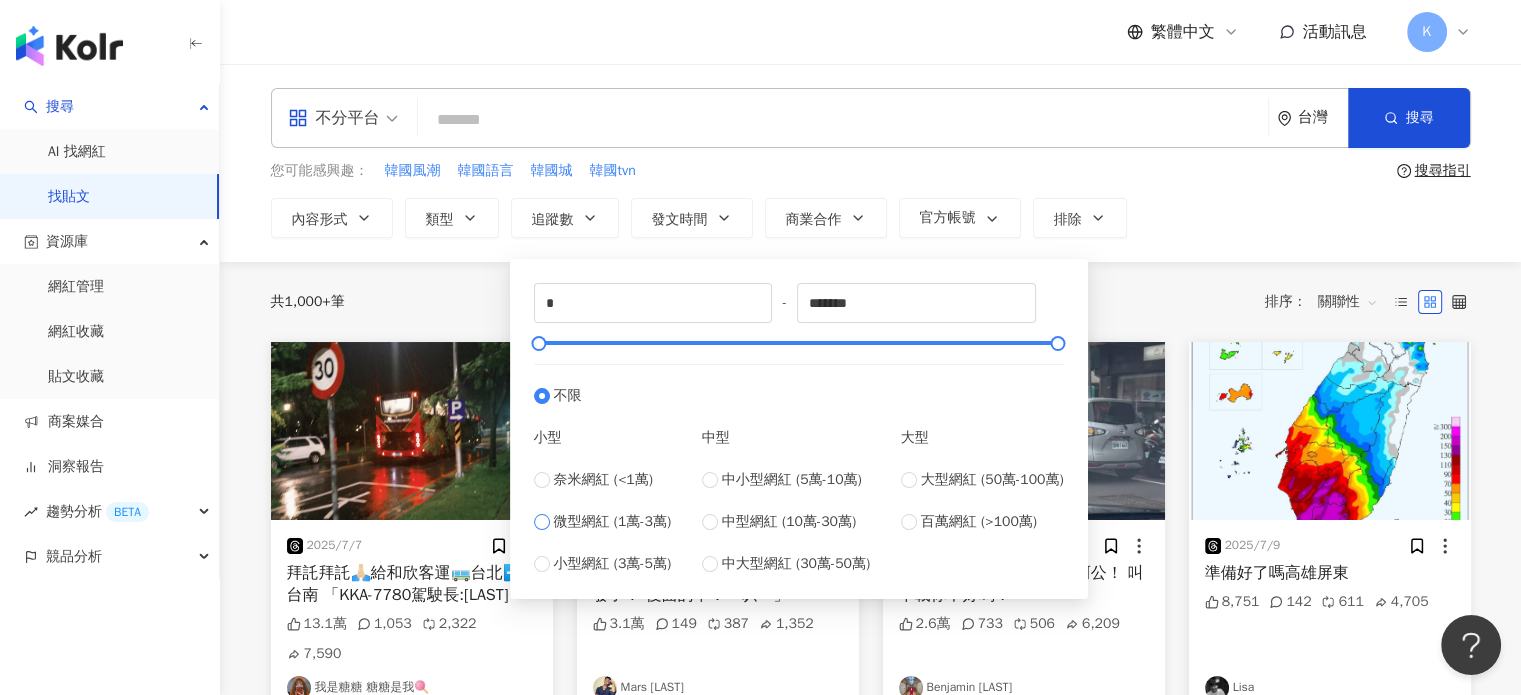 click on "微型網紅 (1萬-3萬)" at bounding box center (613, 522) 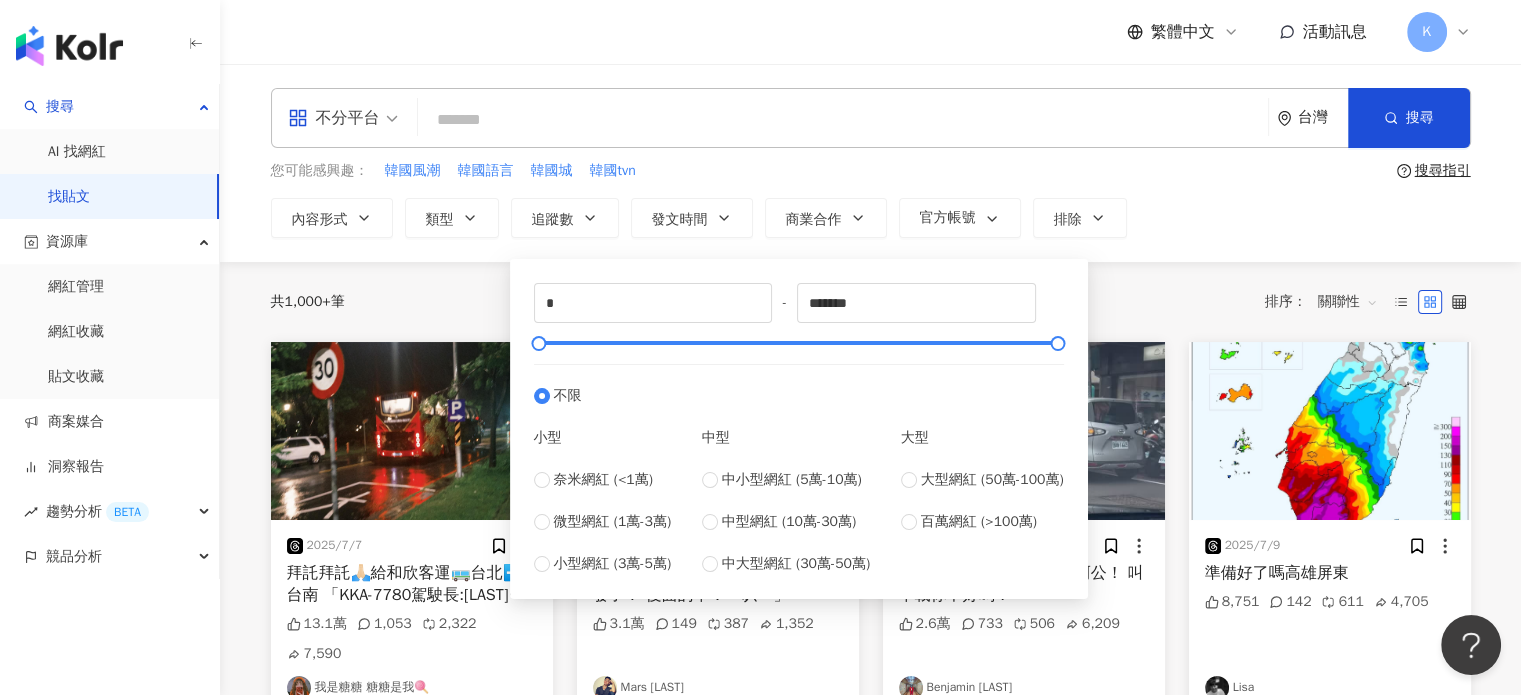 type on "*****" 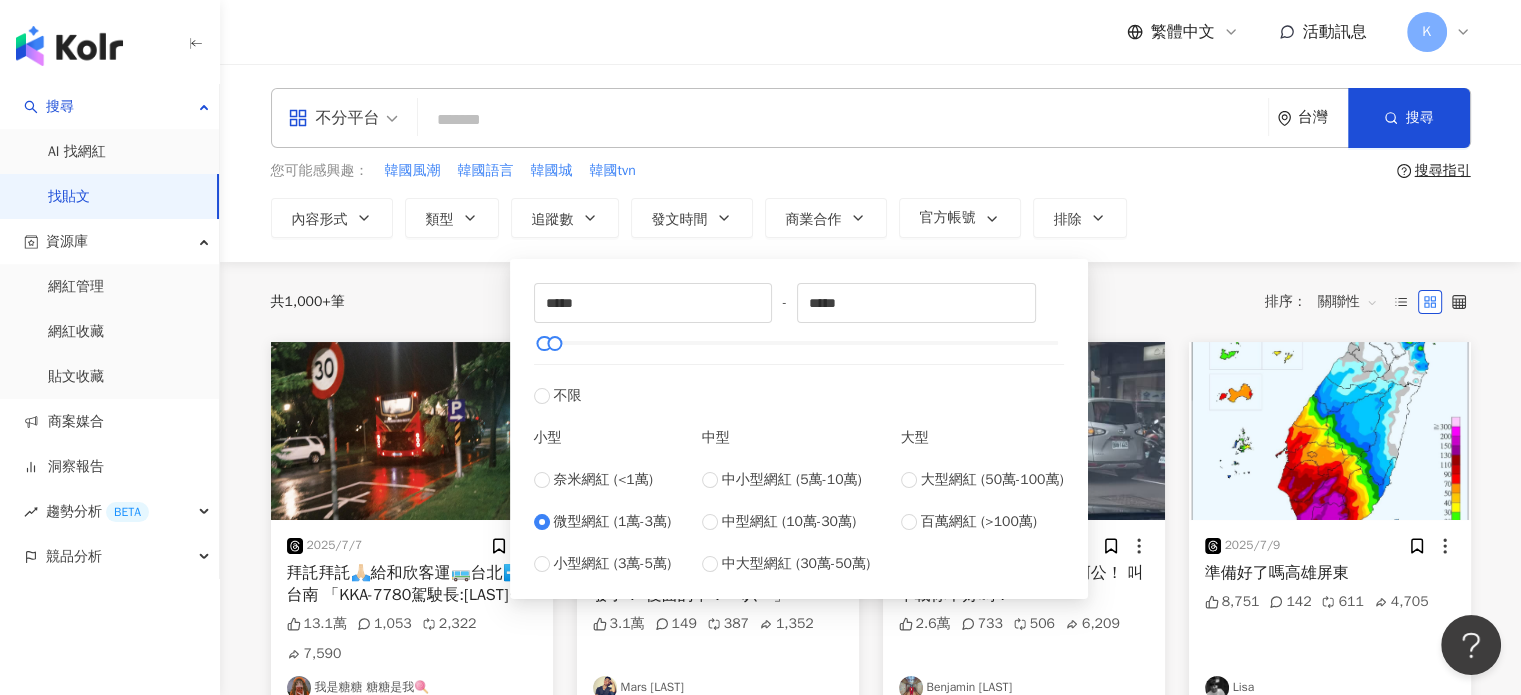 click on "共  1,000+  筆 排序： 關聯性" at bounding box center [871, 302] 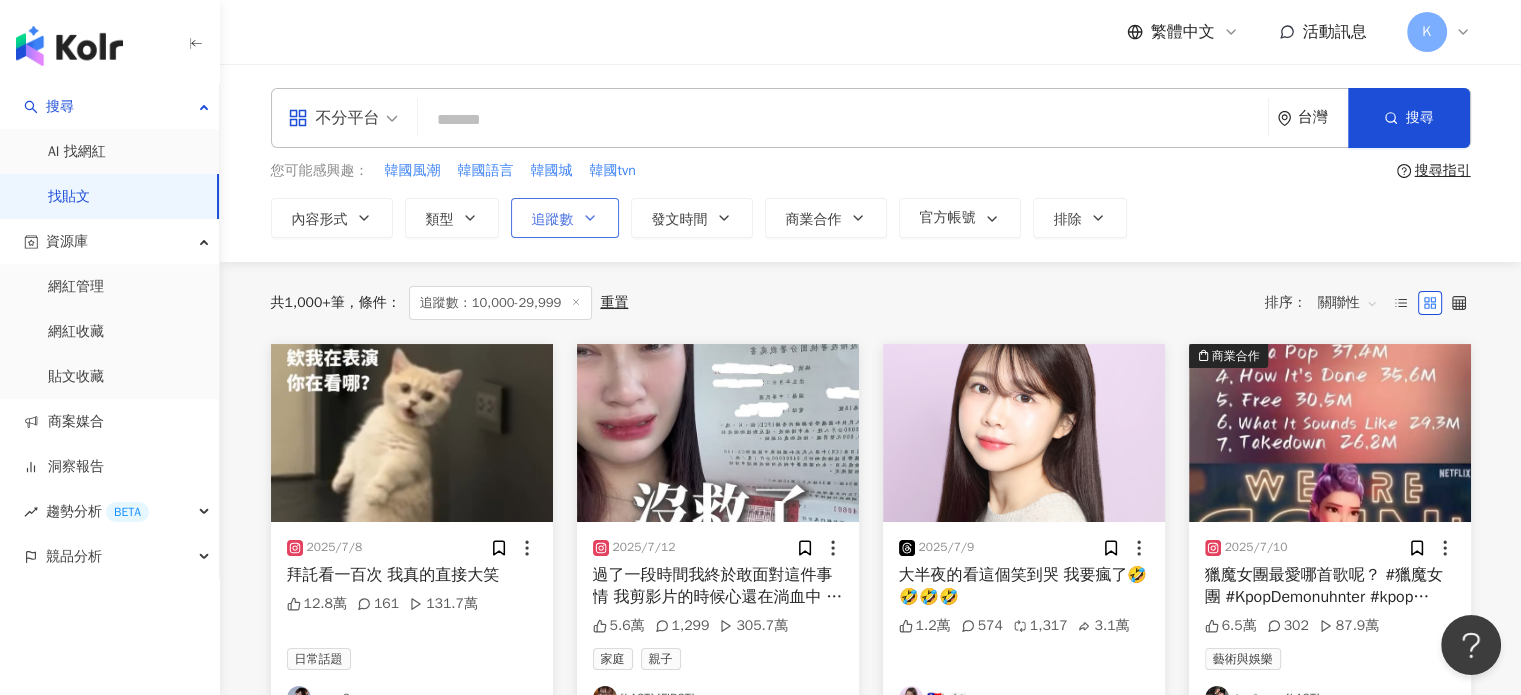 click on "追蹤數" at bounding box center [565, 218] 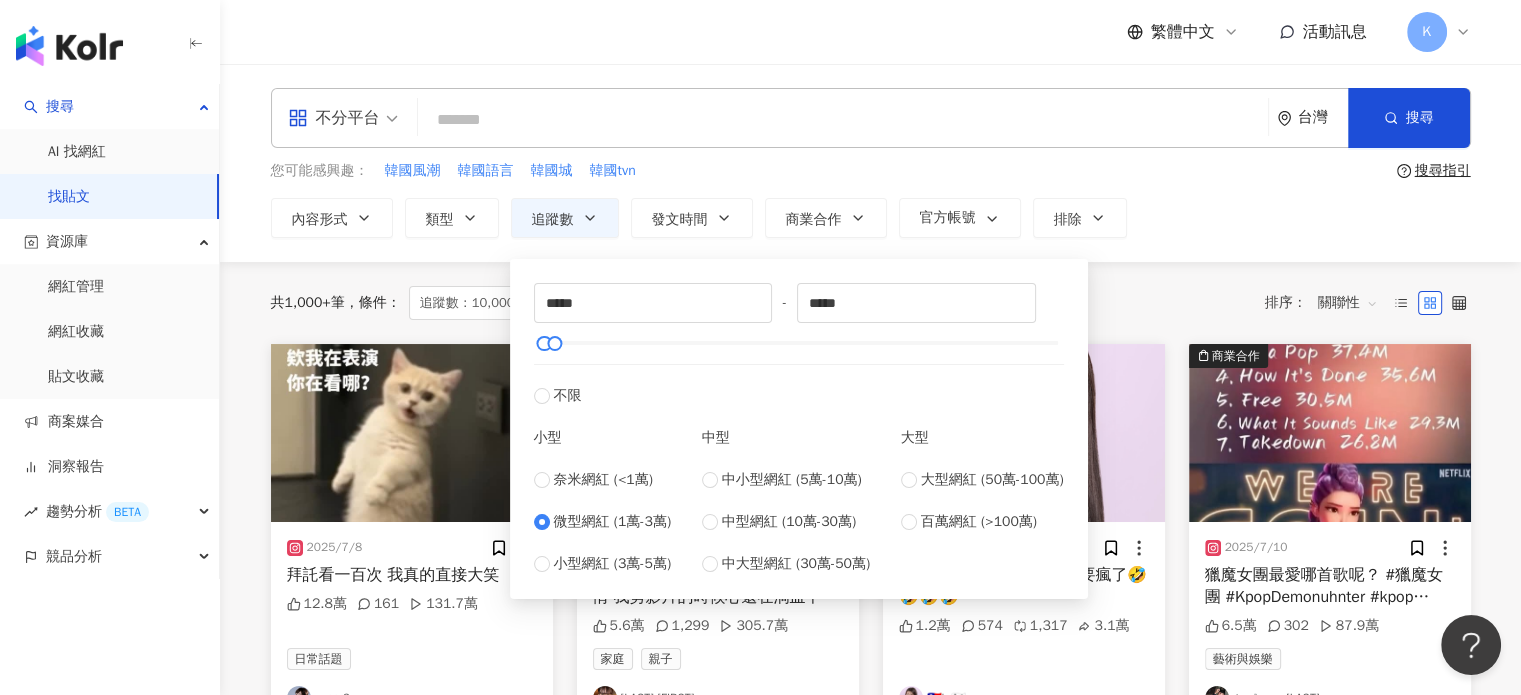 click on "共  1,000+  筆 條件 ： 追蹤數：10,000-29,999 重置 排序： 關聯性" at bounding box center [871, 303] 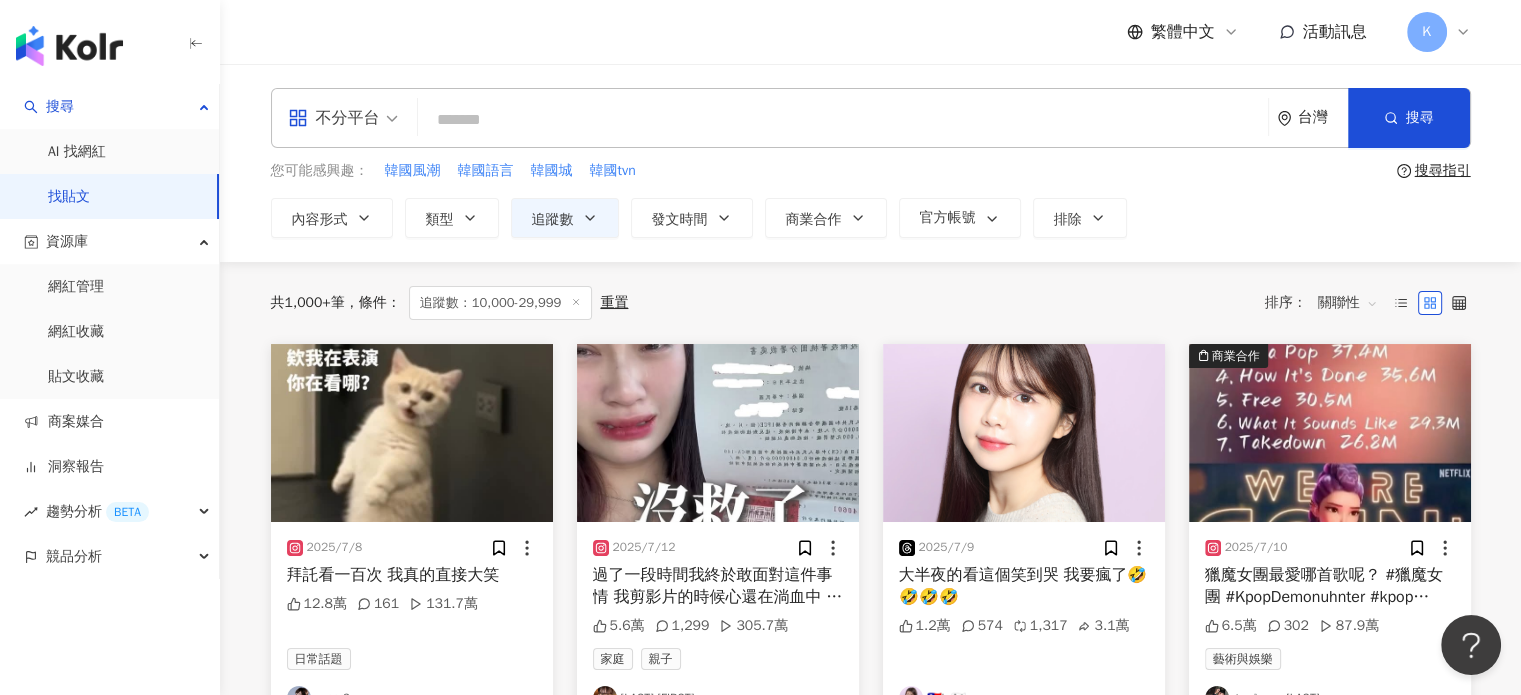 click at bounding box center (843, 119) 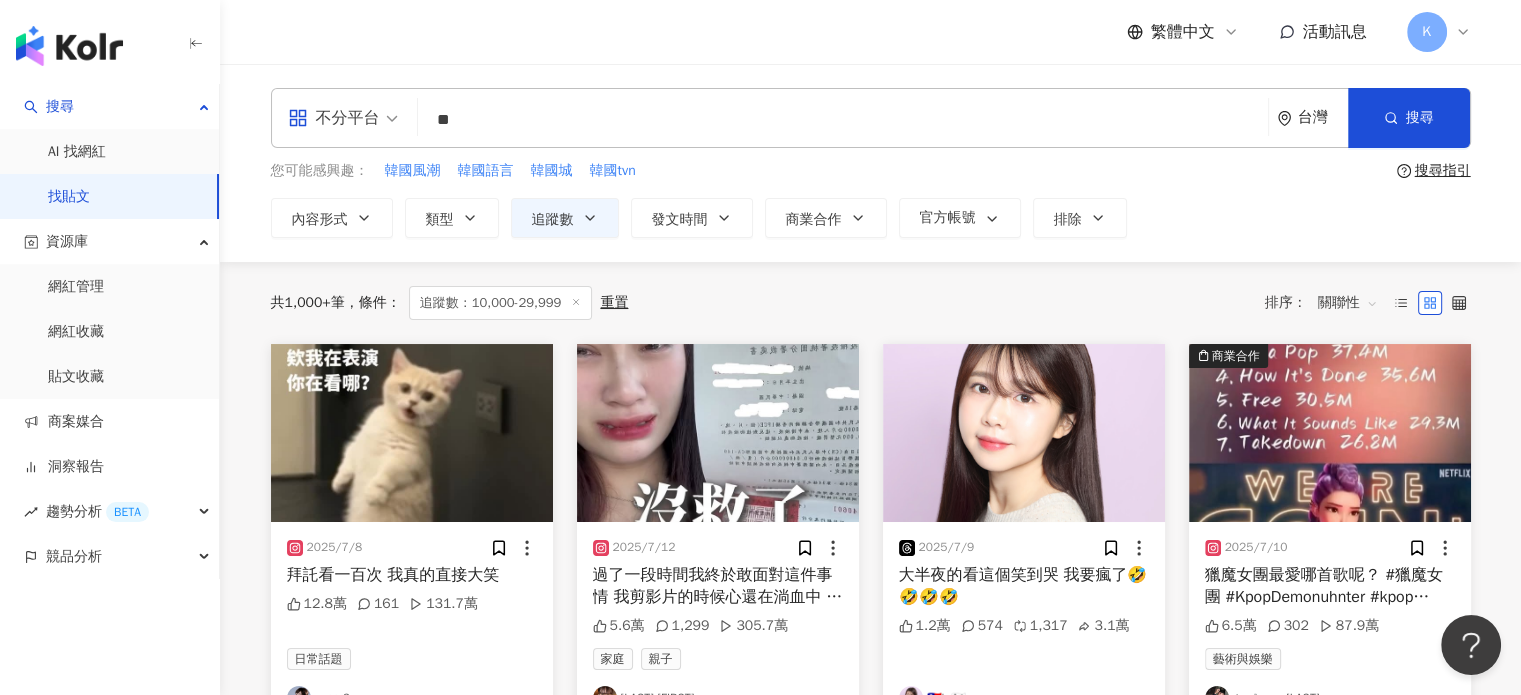 type on "**" 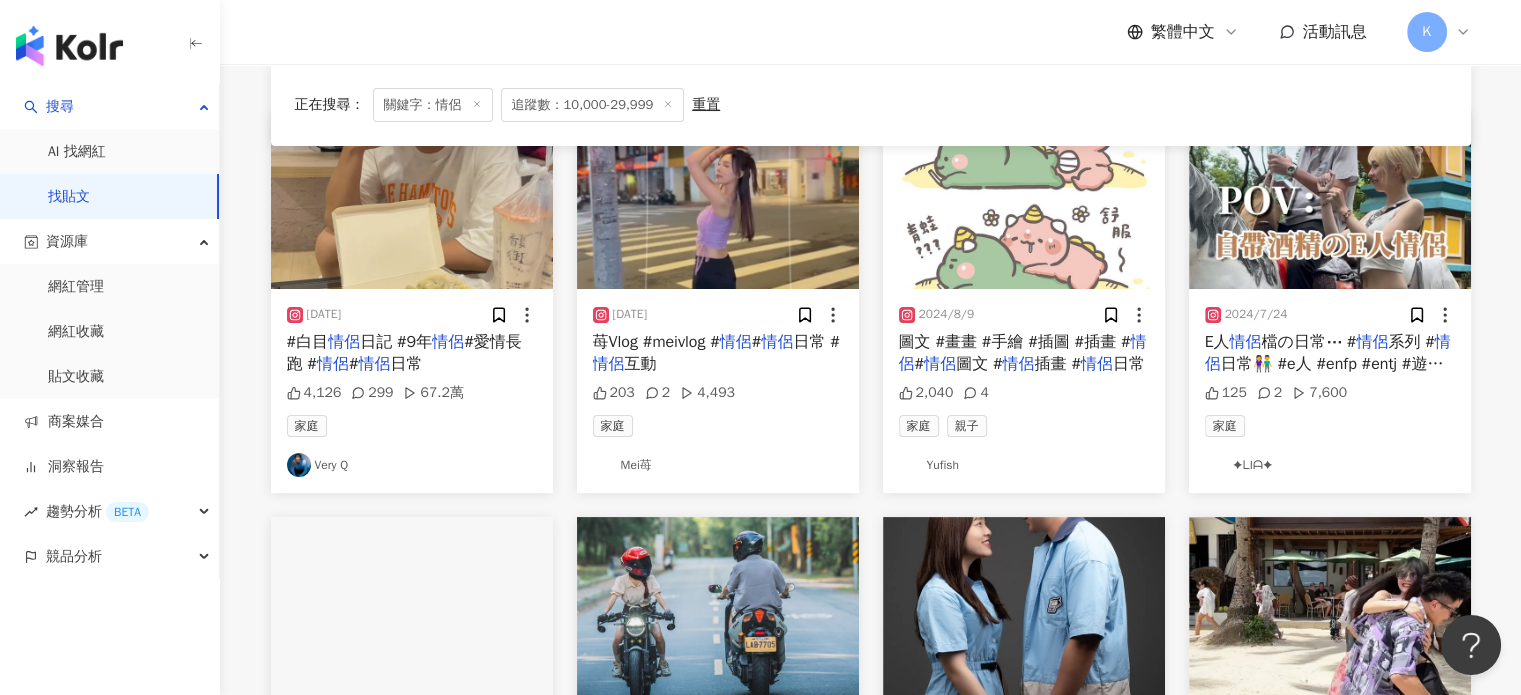 scroll, scrollTop: 200, scrollLeft: 0, axis: vertical 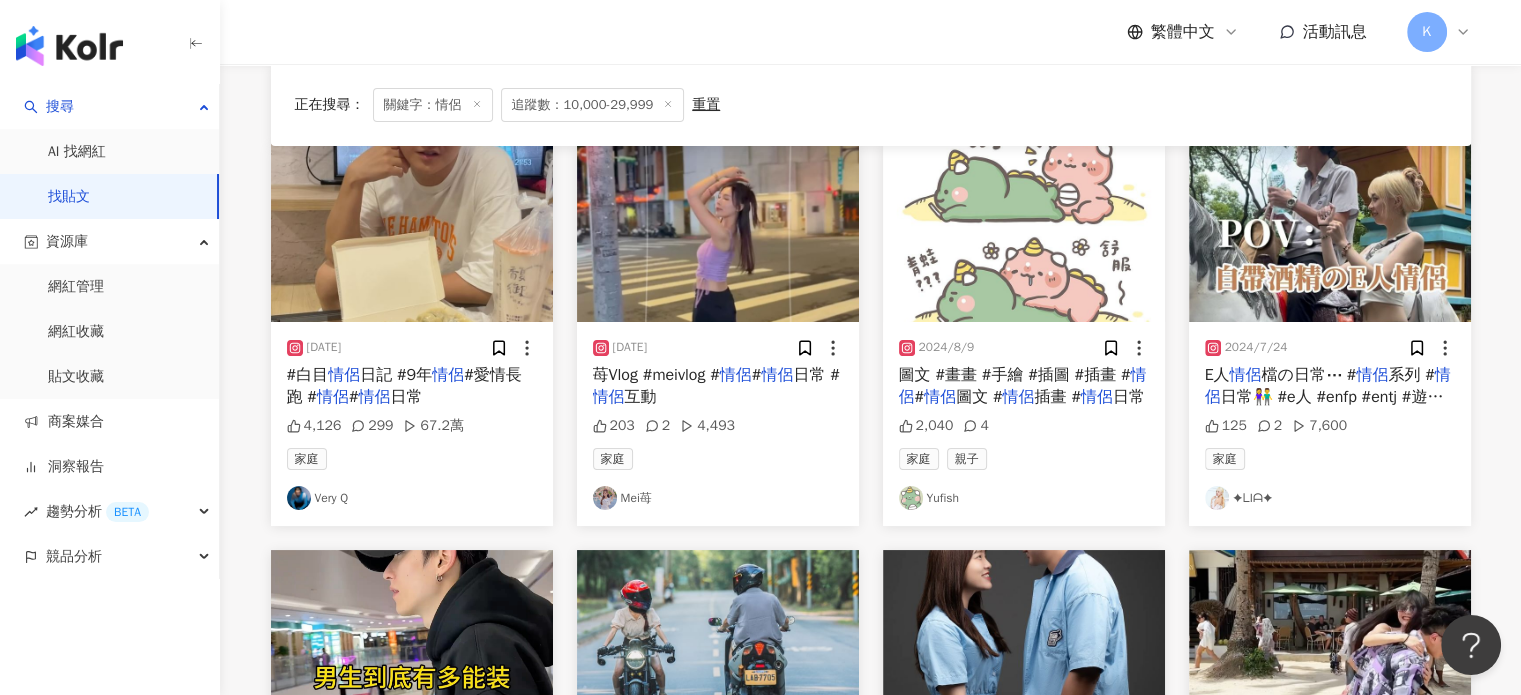 click at bounding box center (412, 233) 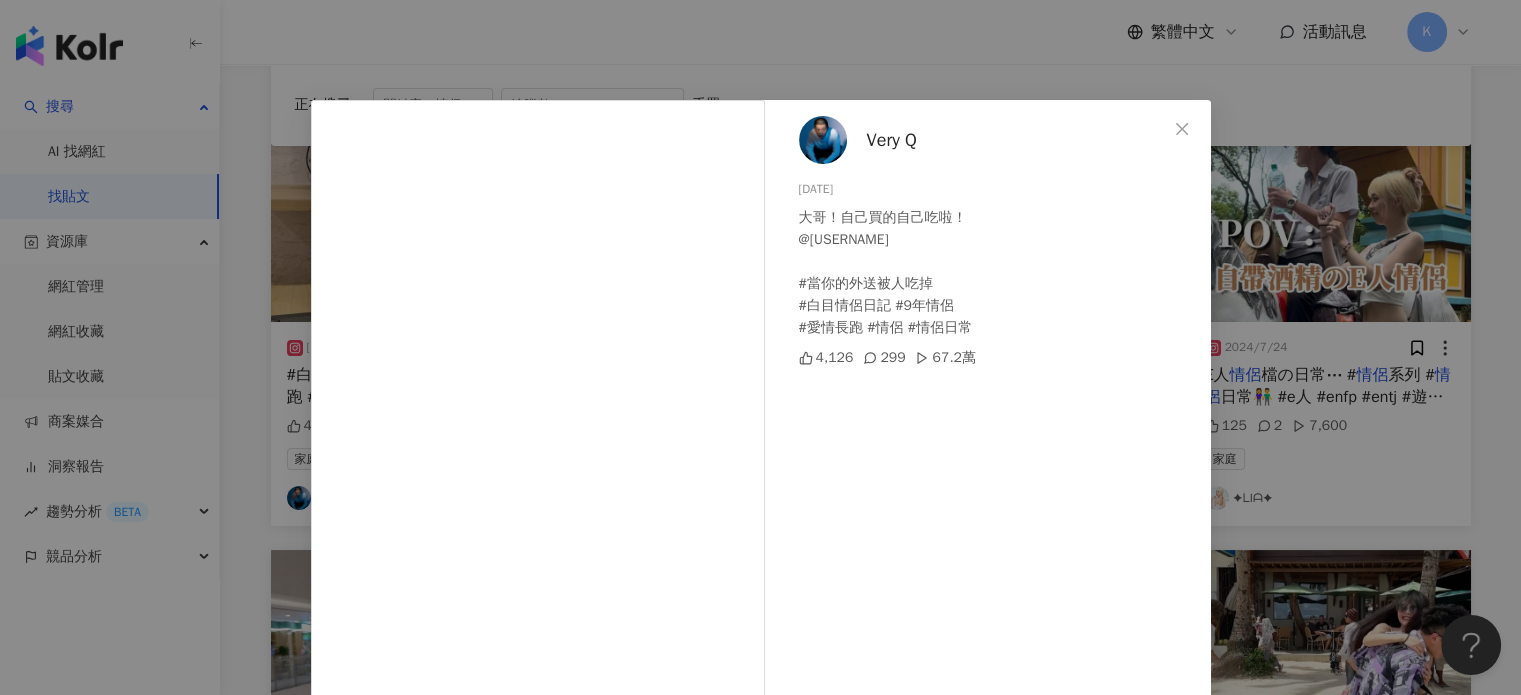 click on "Very Q [DATE] 大哥！自己買的自己吃啦！
@[USERNAME]
#當你的外送被人吃掉
#白目情侶日記 #9年情侶
#愛情長跑 #情侶 #情侶日常 4,126 299 67.2萬 查看原始貼文" at bounding box center [760, 347] 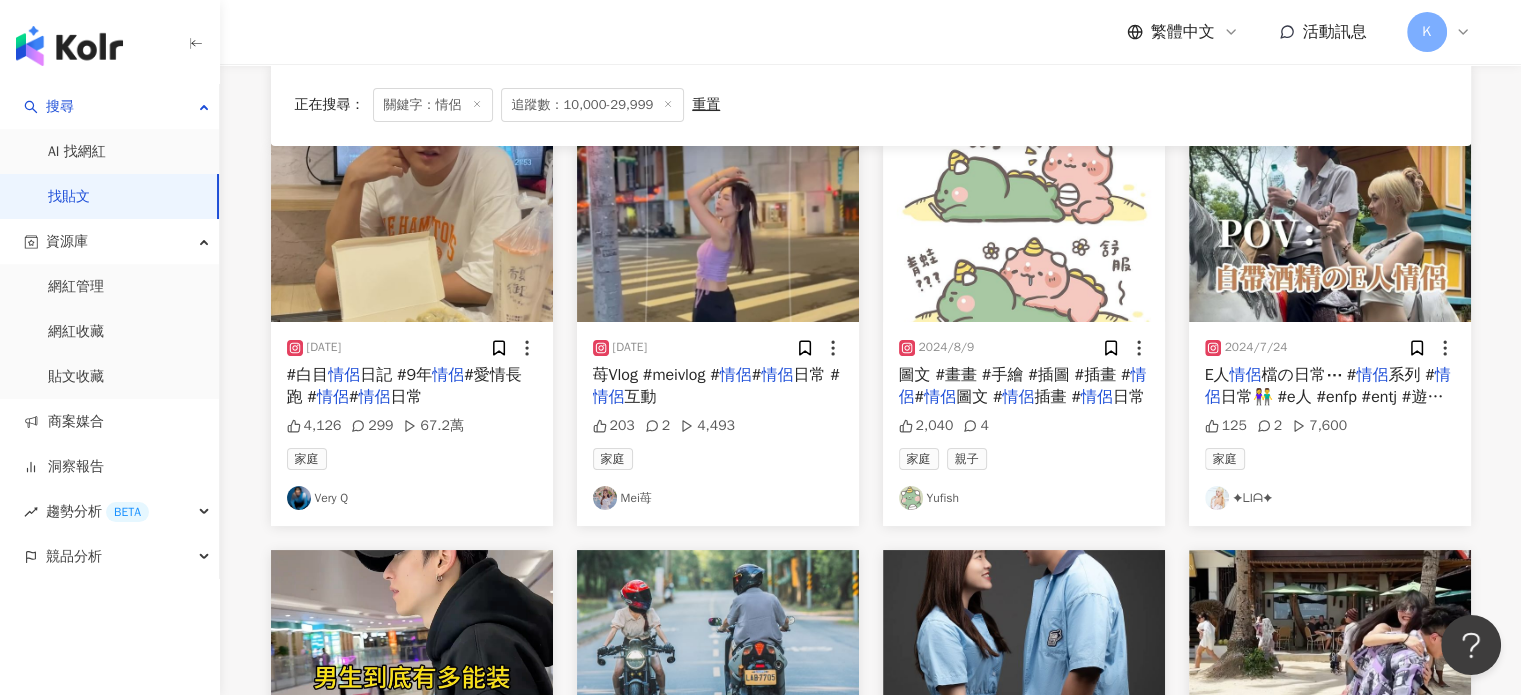 click at bounding box center [1330, 233] 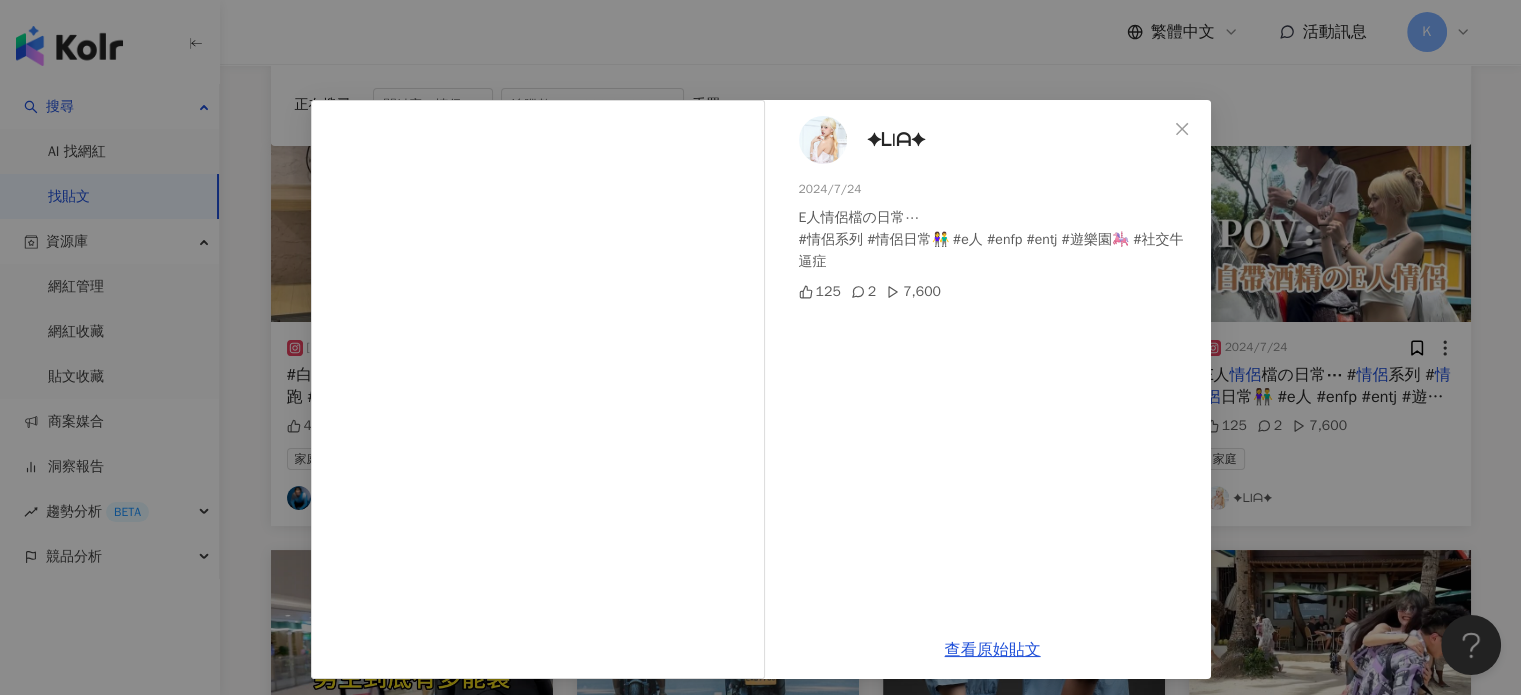 click on "✦ᒪIᗩ✦ [DATE] E人情侶檔の日常⋯
#情侶系列 #情侶日常👫 #e人 #enfp #entj #遊樂園🎠 #社交牛逼症 125 2 7,600 查看原始貼文" at bounding box center (760, 347) 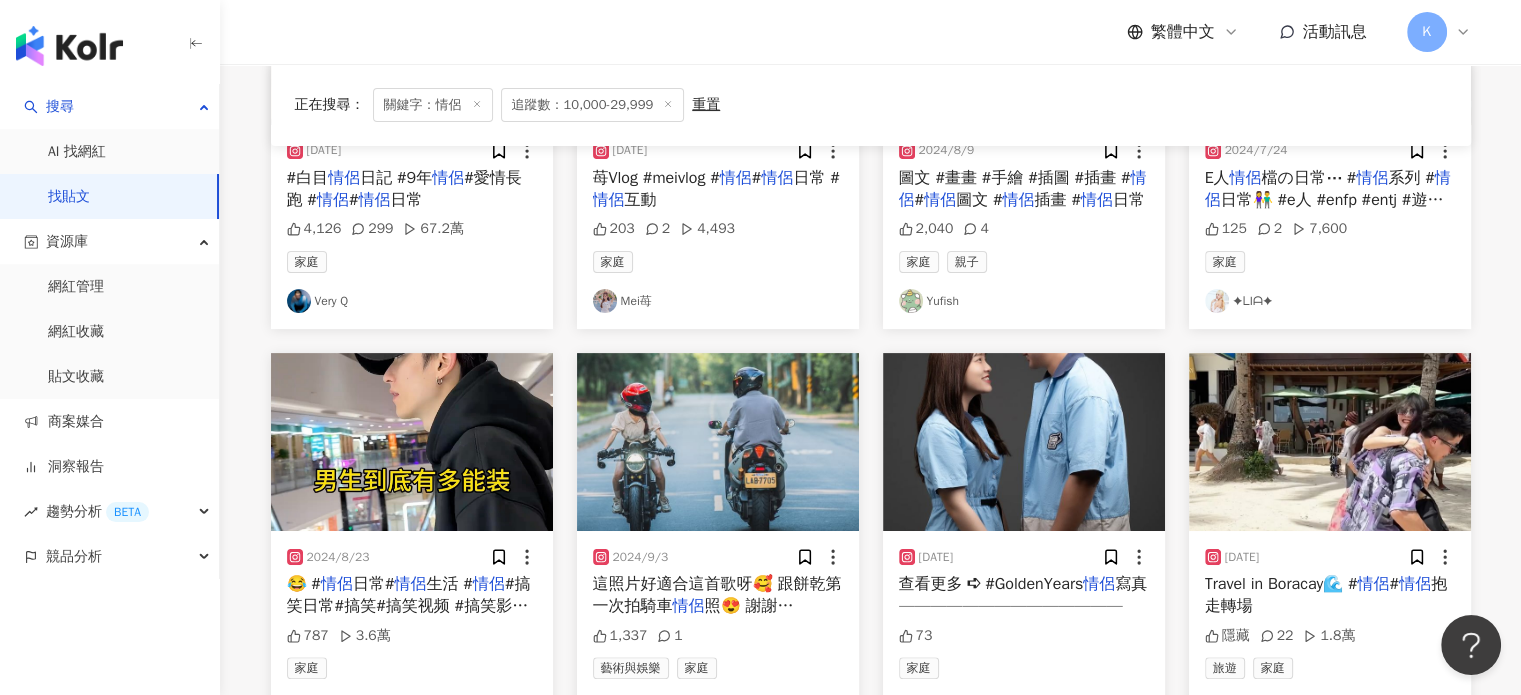 scroll, scrollTop: 500, scrollLeft: 0, axis: vertical 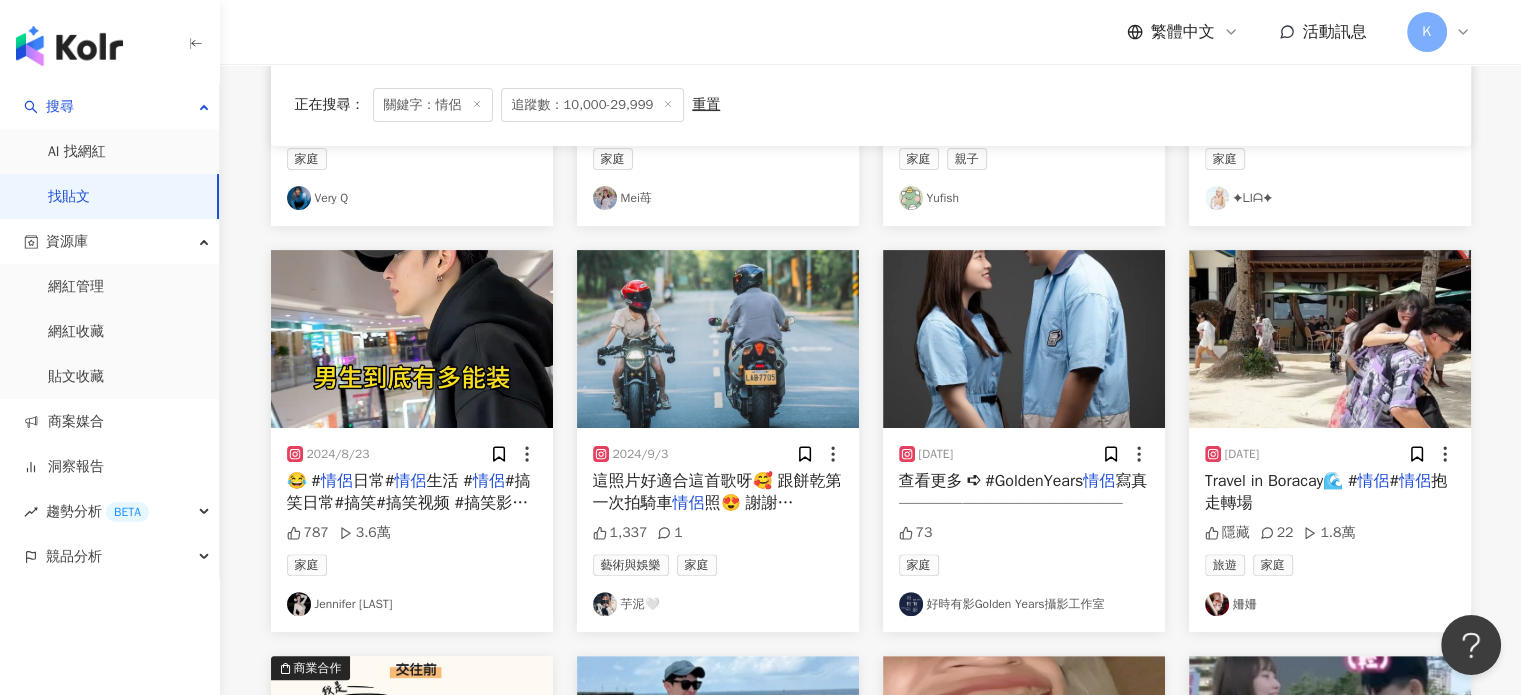 click at bounding box center (412, 339) 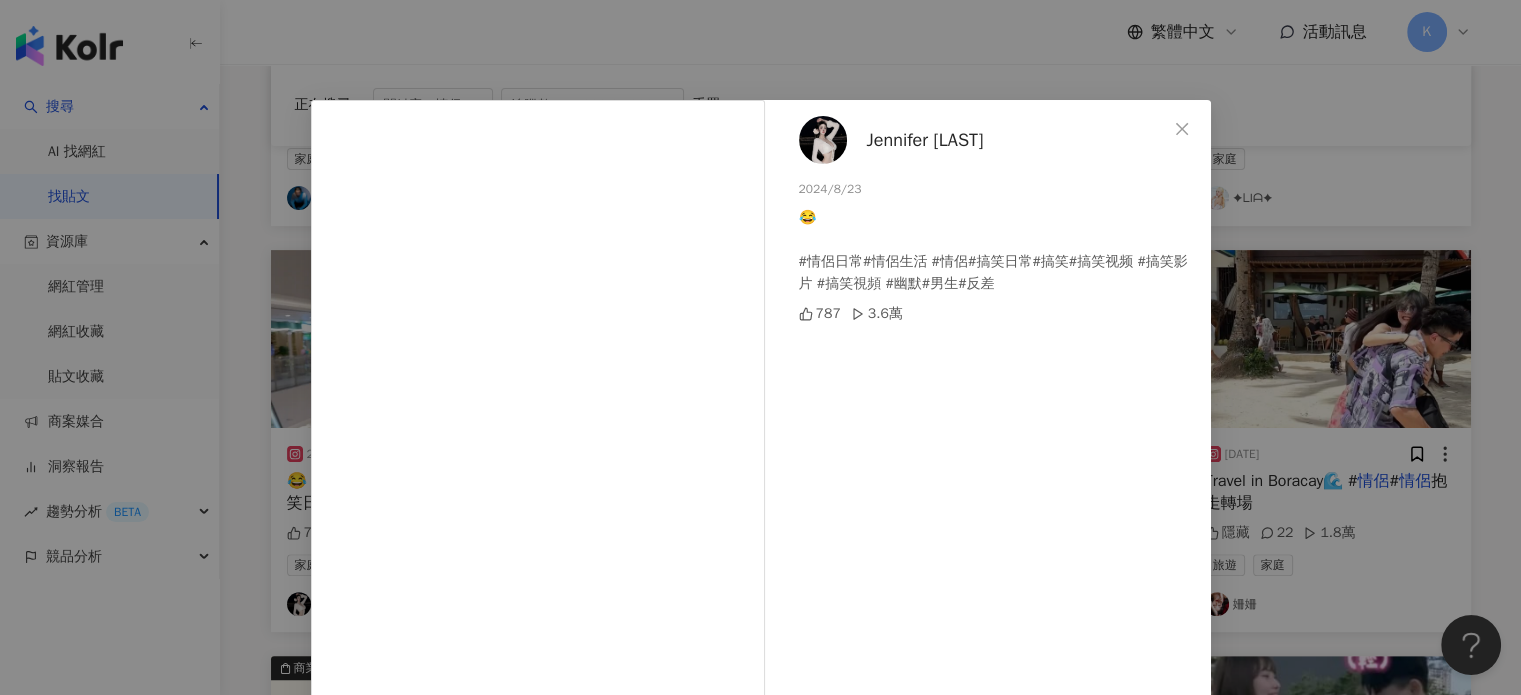 click on "Jennifer [LAST] [DATE] 😂
#情侶日常#情侶生活 #情侶#搞笑日常#搞笑#搞笑视频 #搞笑影片 #搞笑視頻 #幽默#男生#反差 787 3.6萬 查看原始貼文" at bounding box center (760, 347) 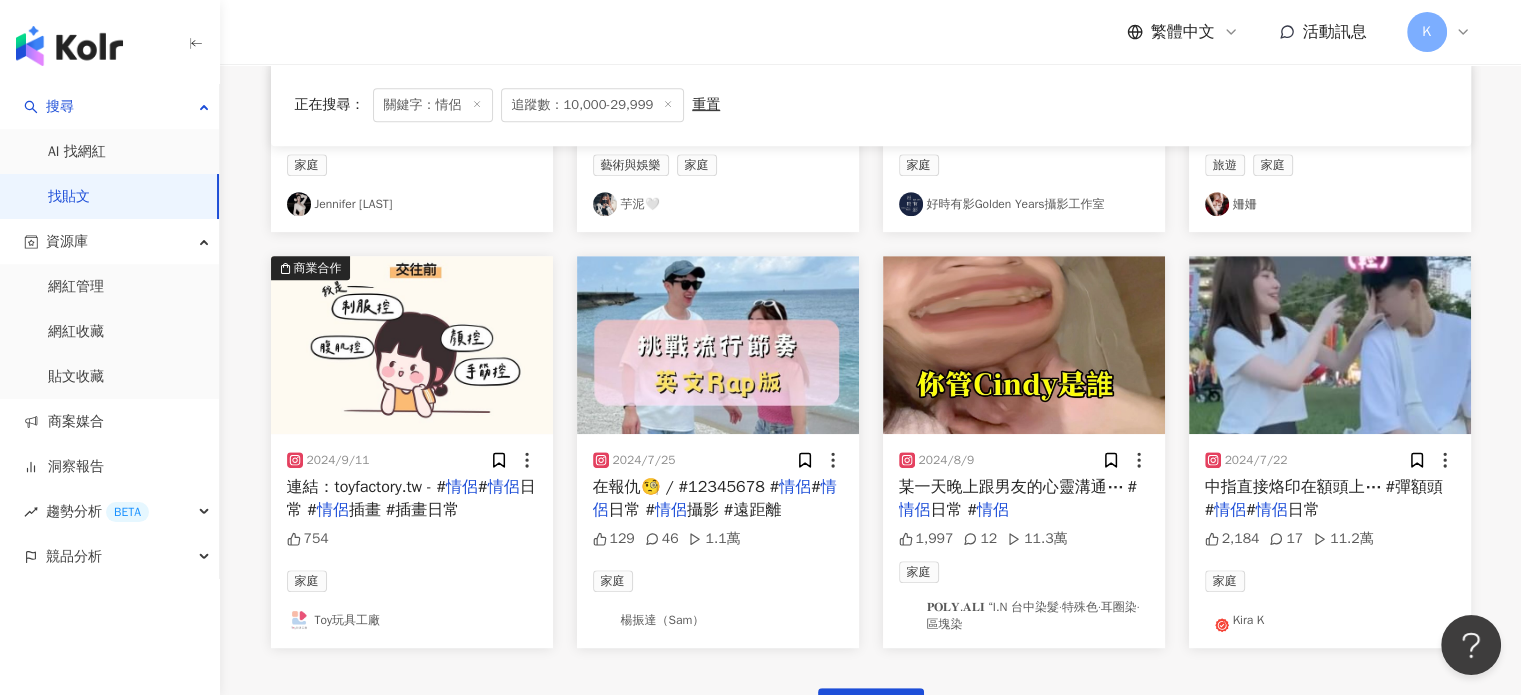 scroll, scrollTop: 1000, scrollLeft: 0, axis: vertical 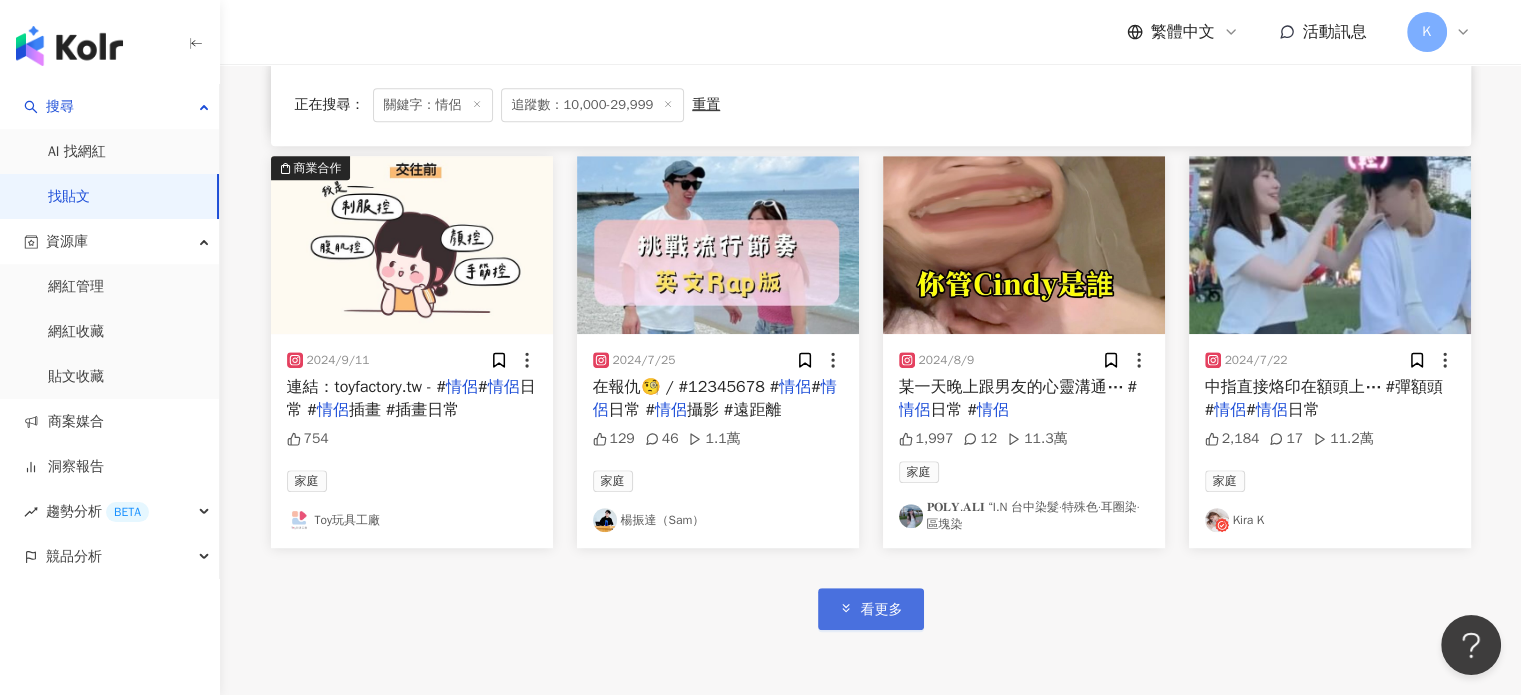 click on "看更多" at bounding box center [882, 610] 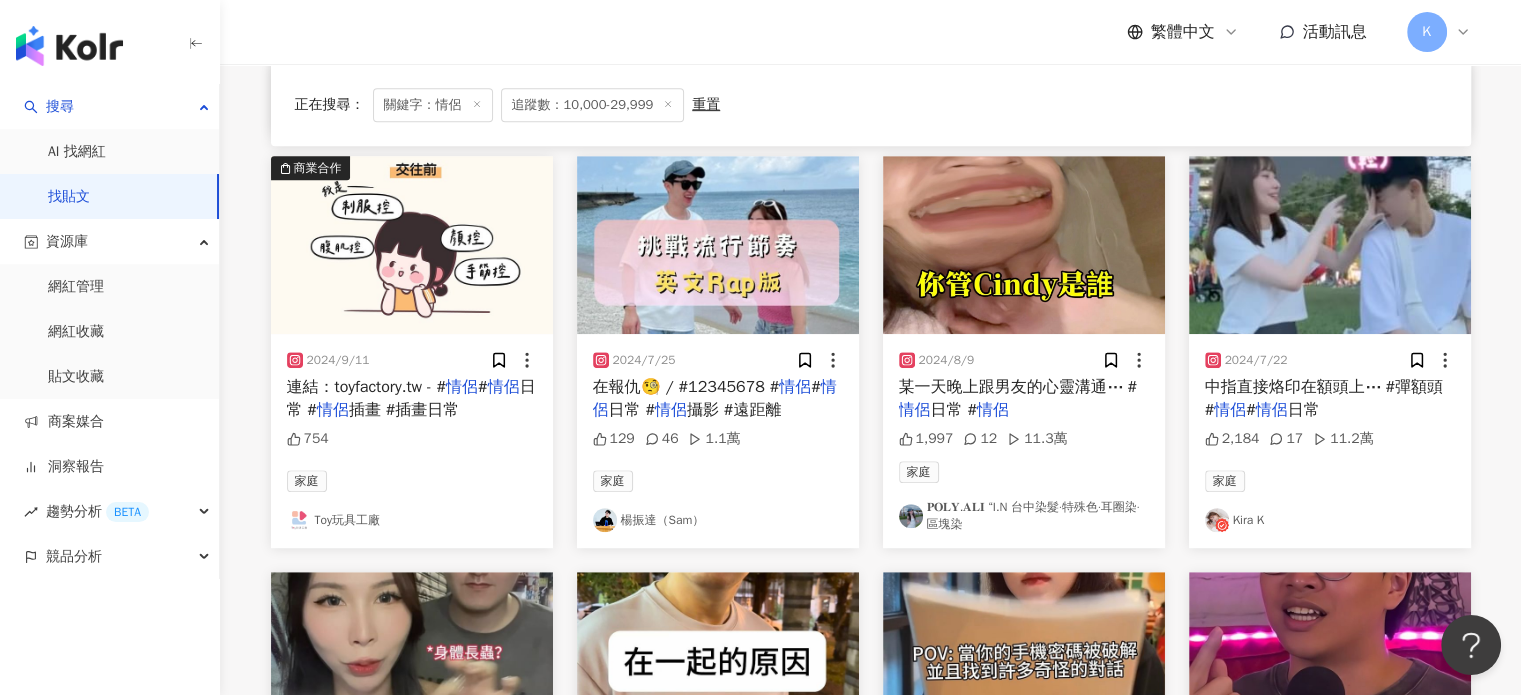 click at bounding box center [1330, 245] 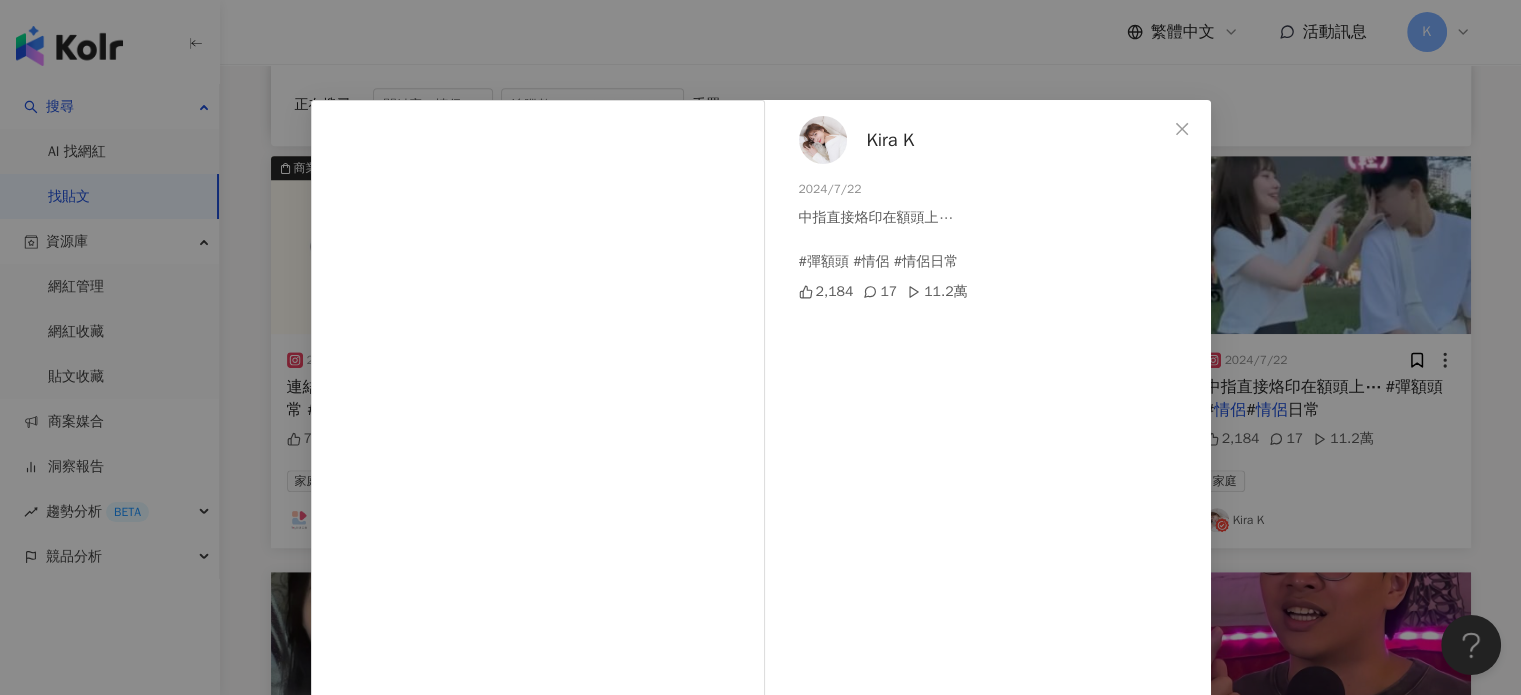 click on "Kira K [DATE] 中指直接烙印在額頭上⋯
#彈額頭 #情侶 #情侶日常 2,184 17 11.2萬 查看原始貼文" at bounding box center (760, 347) 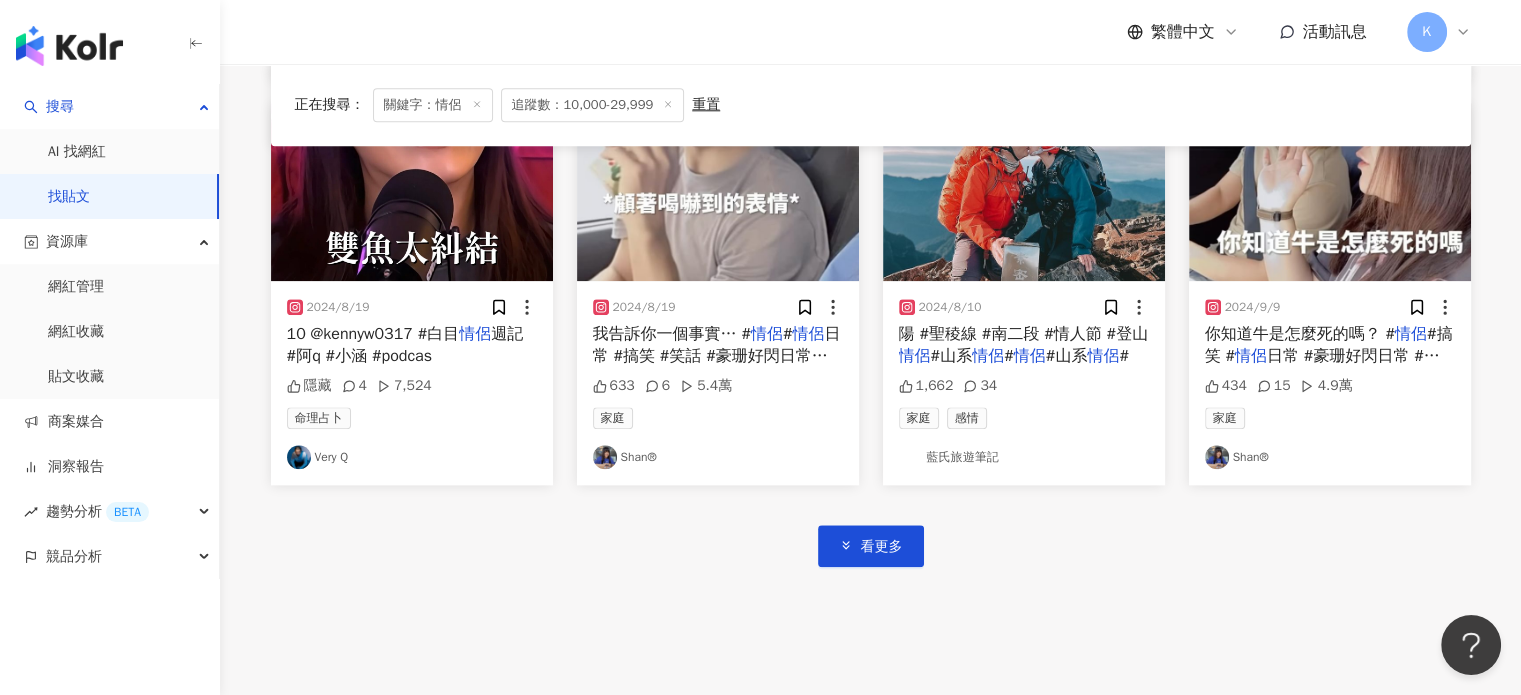 scroll, scrollTop: 2421, scrollLeft: 0, axis: vertical 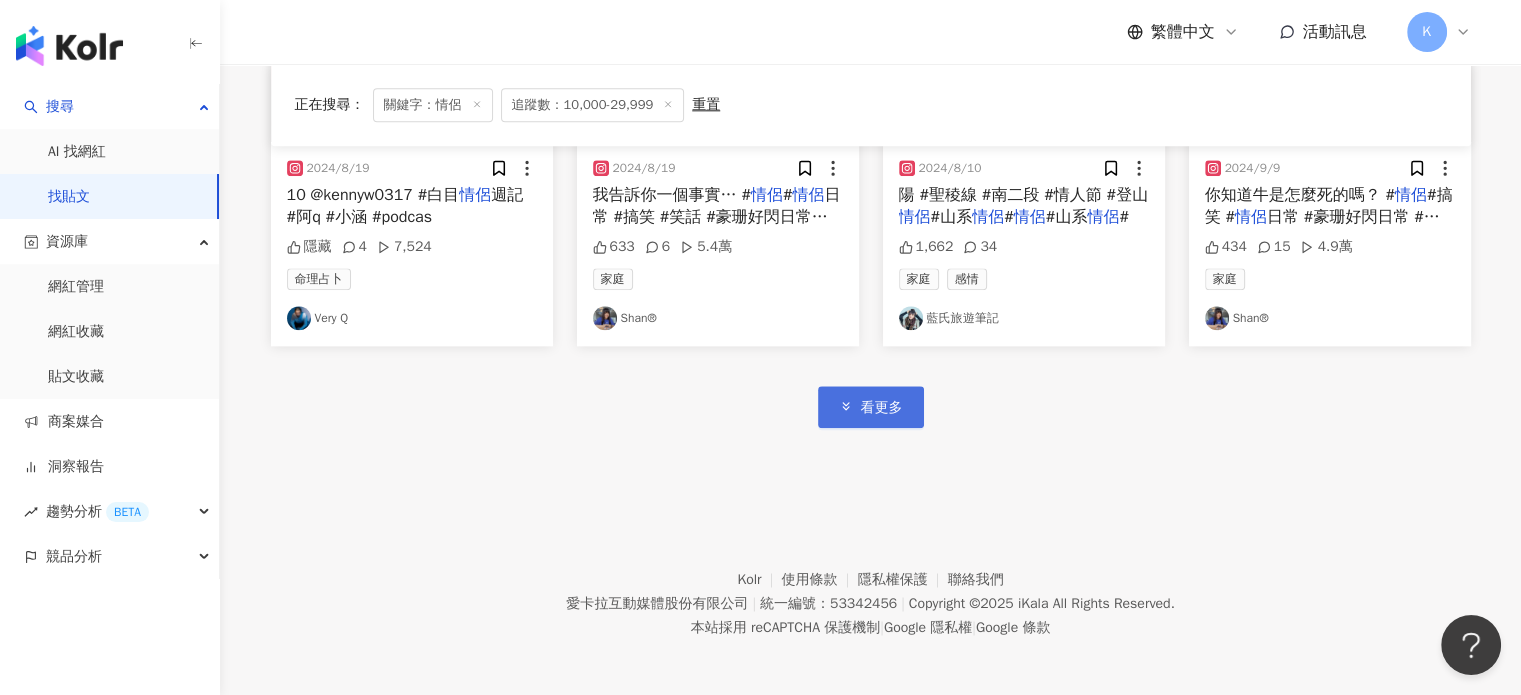 click on "看更多" at bounding box center [871, 406] 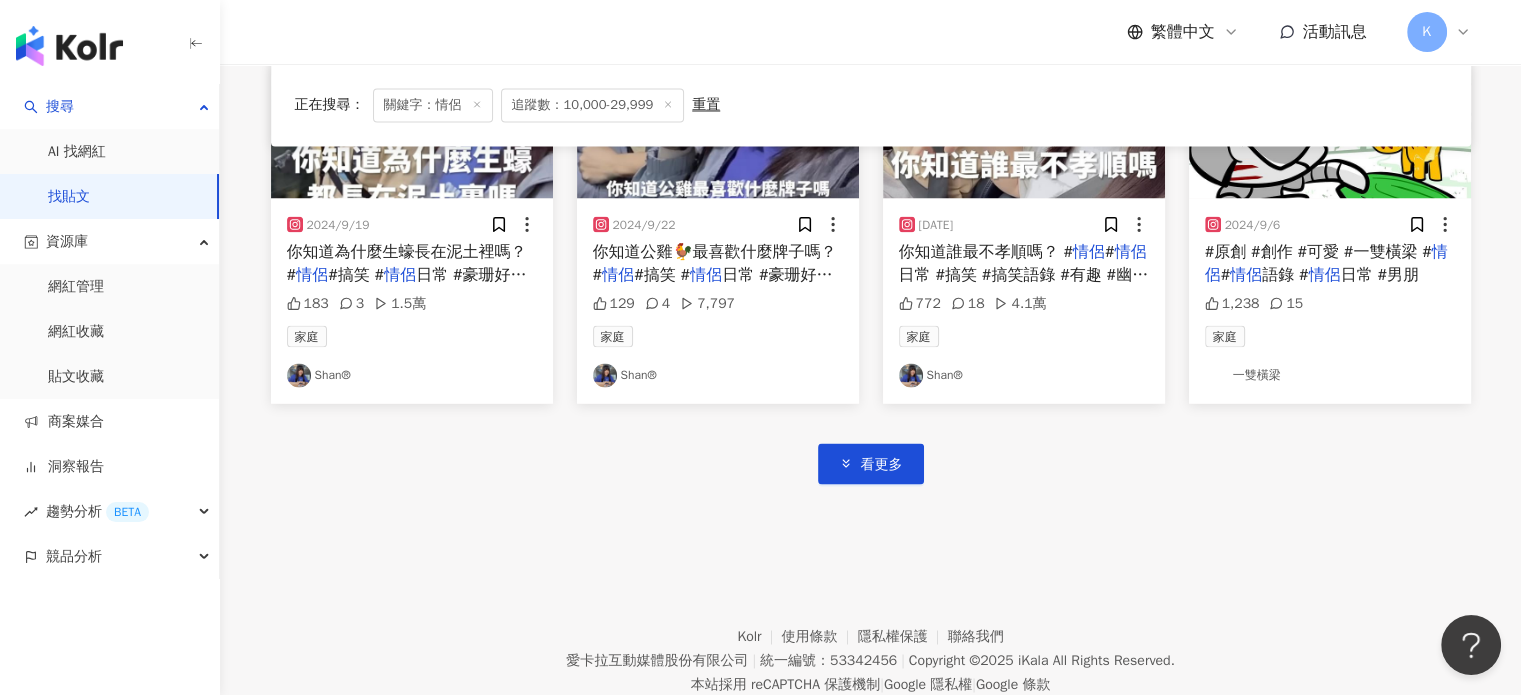 scroll, scrollTop: 3621, scrollLeft: 0, axis: vertical 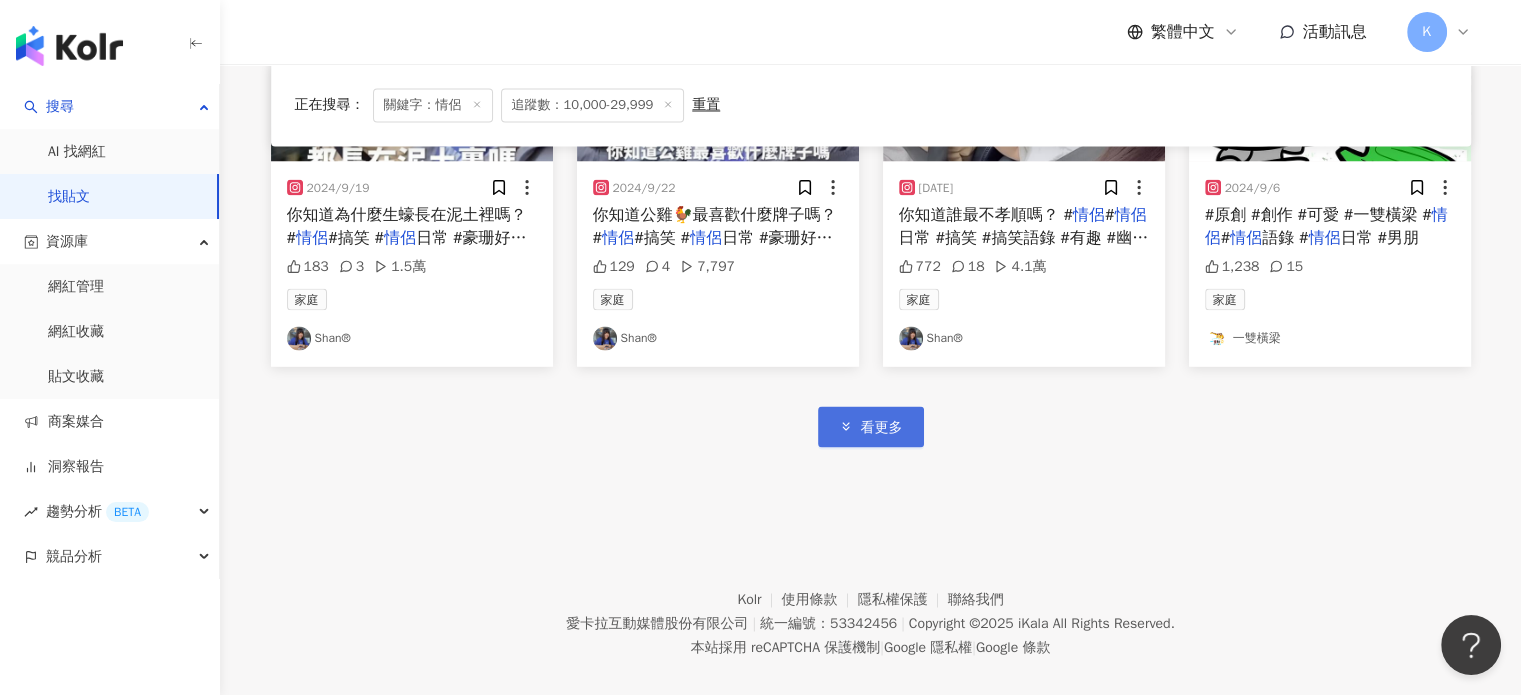 click on "看更多" at bounding box center (882, 427) 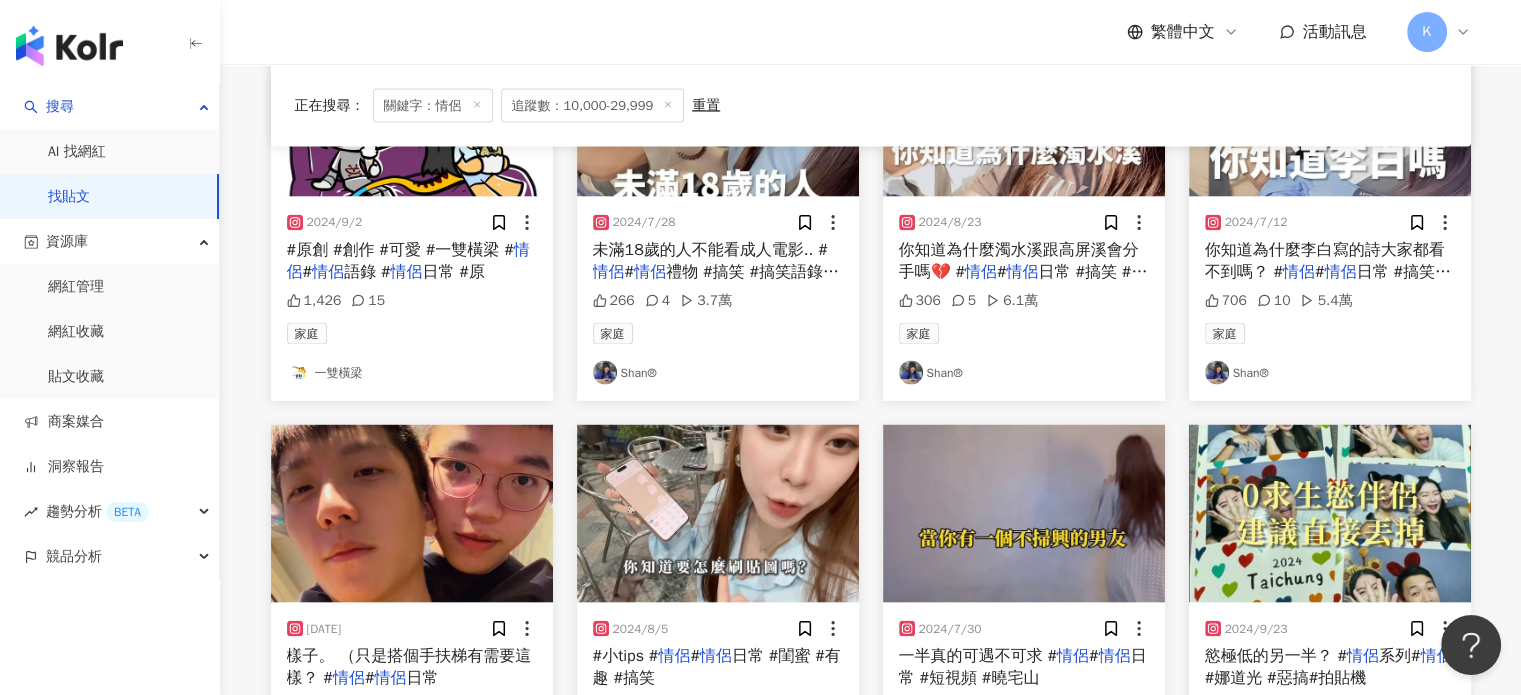 scroll, scrollTop: 4221, scrollLeft: 0, axis: vertical 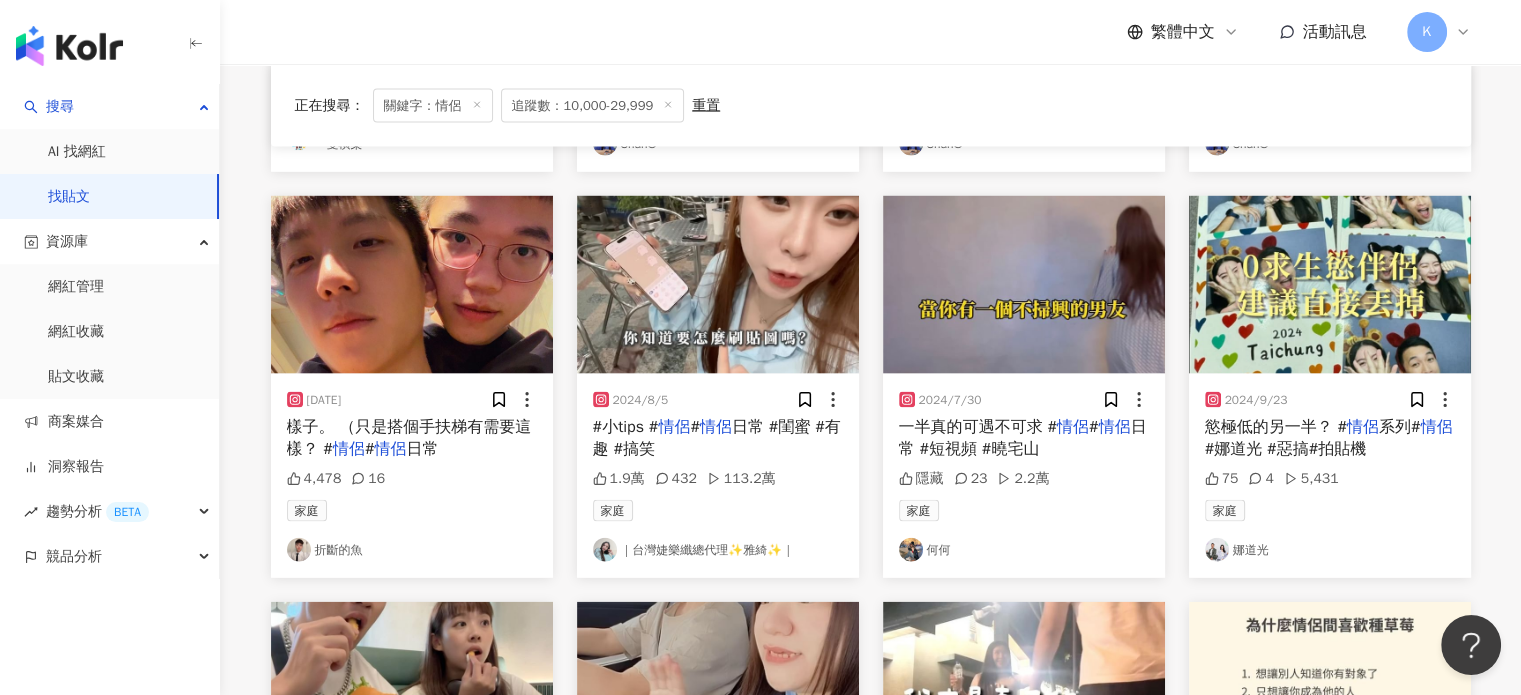 click at bounding box center (718, 285) 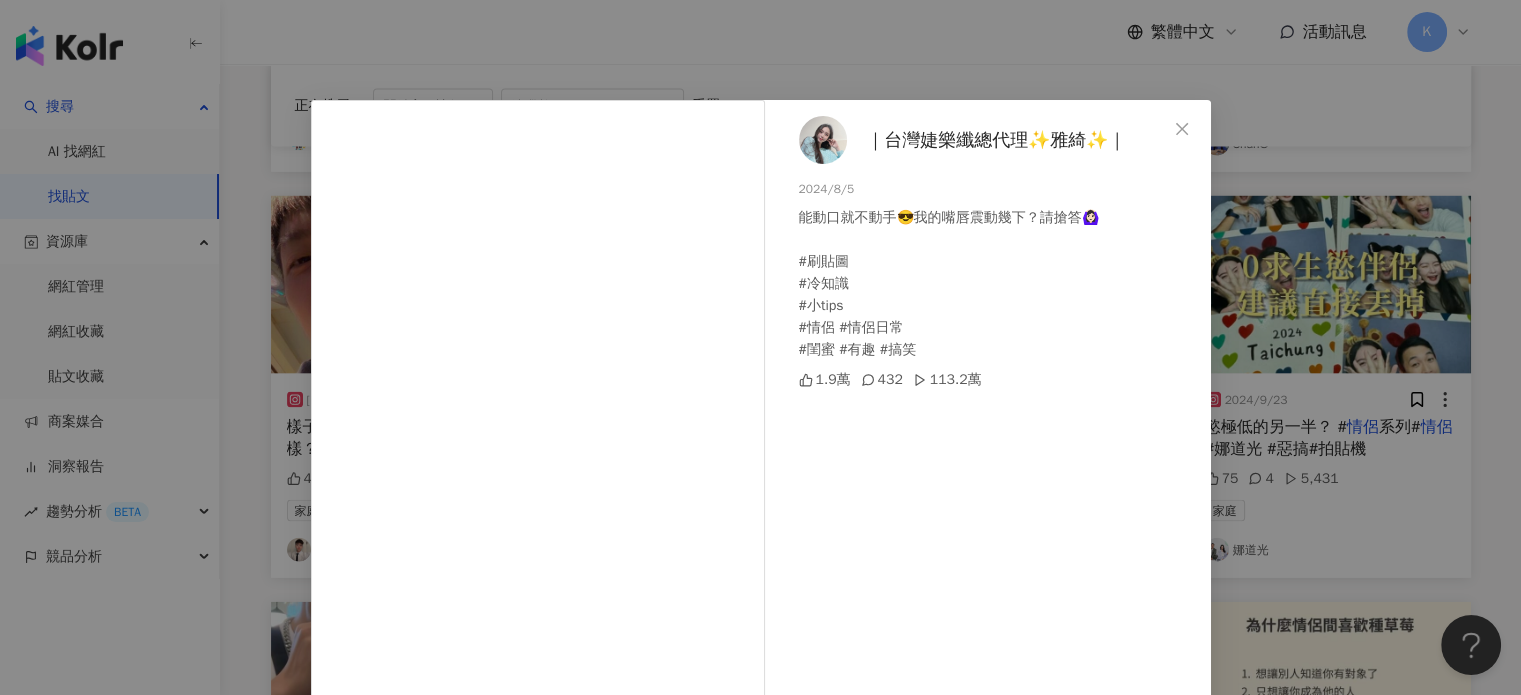 click on "｜台灣婕樂纖總代理✨雅綺✨｜ [DATE] 能動口就不動手😎我的嘴唇震動幾下？請搶答🙆🏻‍♀️
#刷貼圖
#冷知識
#小tips
#情侶 #情侶日常
#閨蜜 #有趣 #搞笑 1.9萬 432 113.2萬 查看原始貼文" at bounding box center (760, 347) 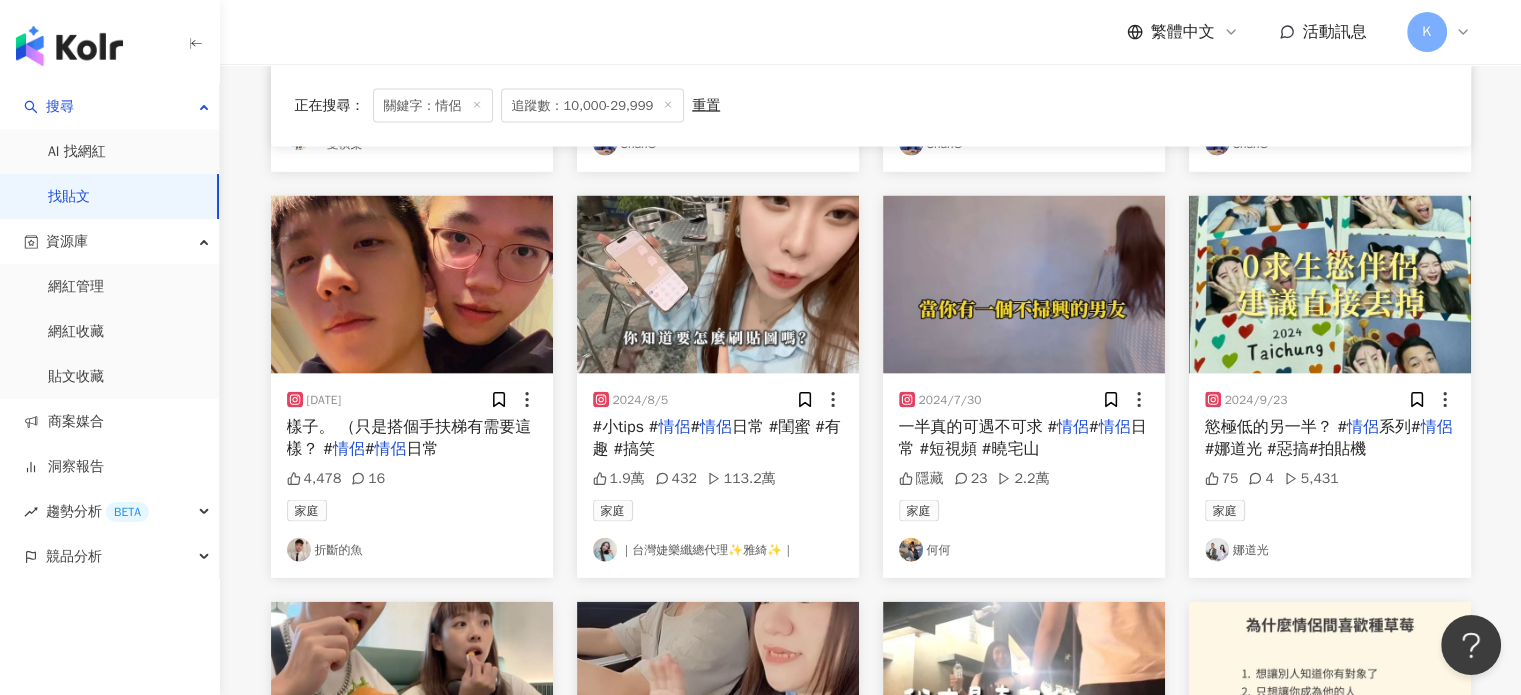 click at bounding box center [1330, 285] 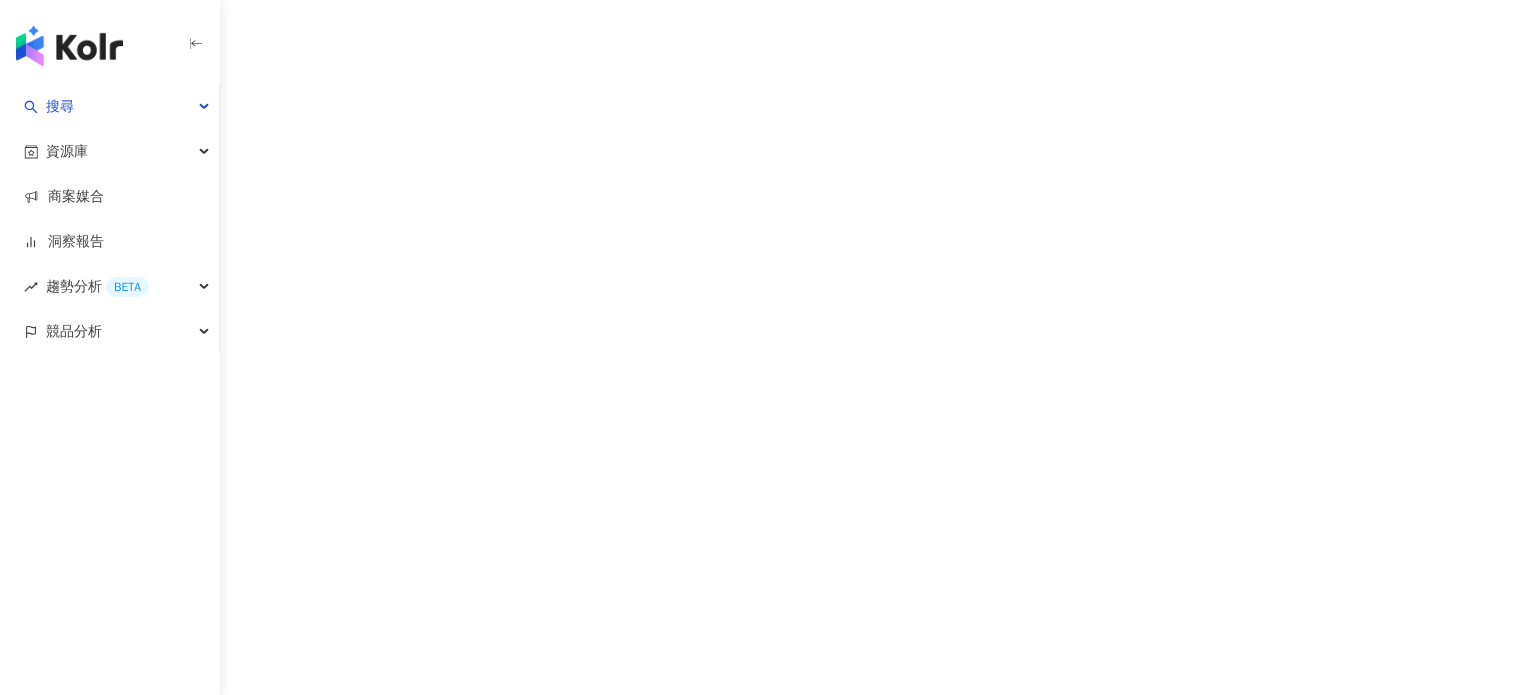 scroll, scrollTop: 0, scrollLeft: 0, axis: both 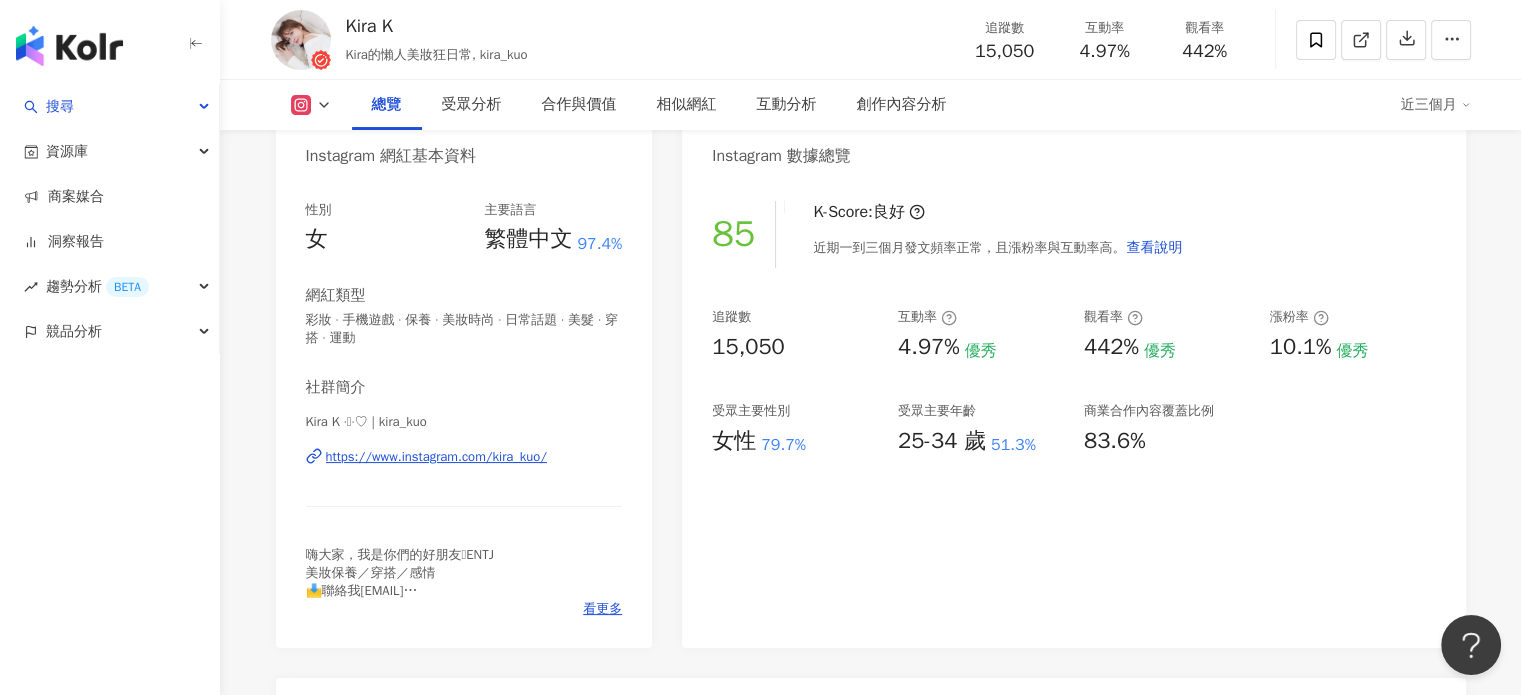 drag, startPoint x: 704, startPoint y: 444, endPoint x: 719, endPoint y: 443, distance: 15.033297 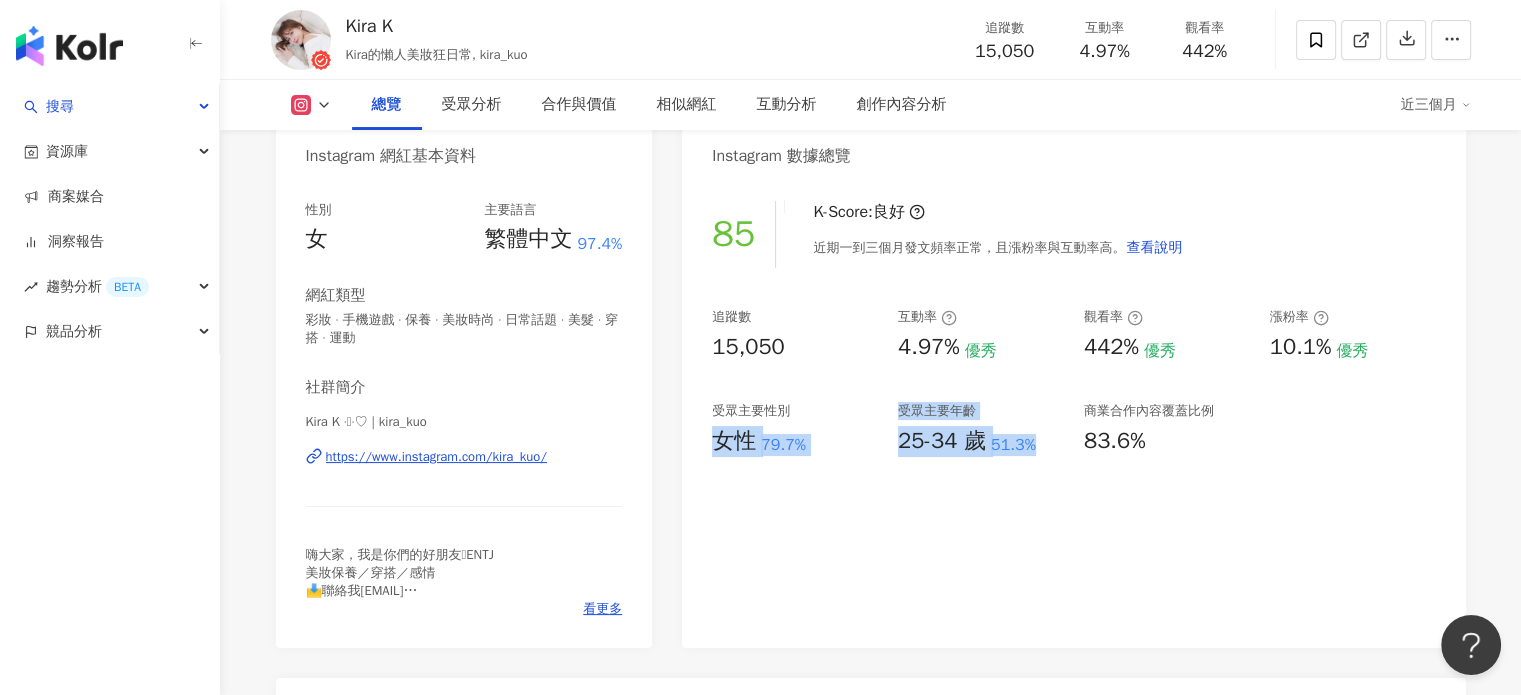 drag, startPoint x: 720, startPoint y: 442, endPoint x: 1052, endPoint y: 445, distance: 332.01355 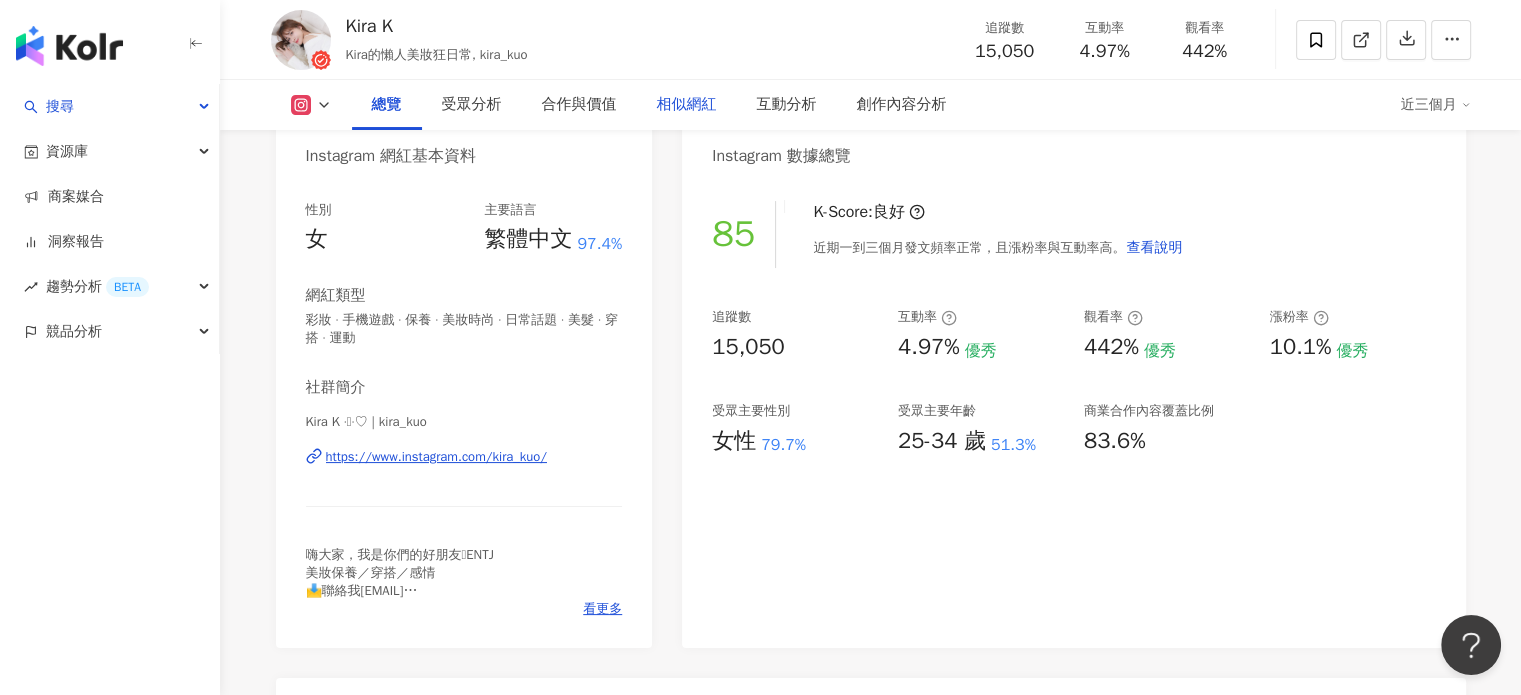 click on "相似網紅" at bounding box center [687, 105] 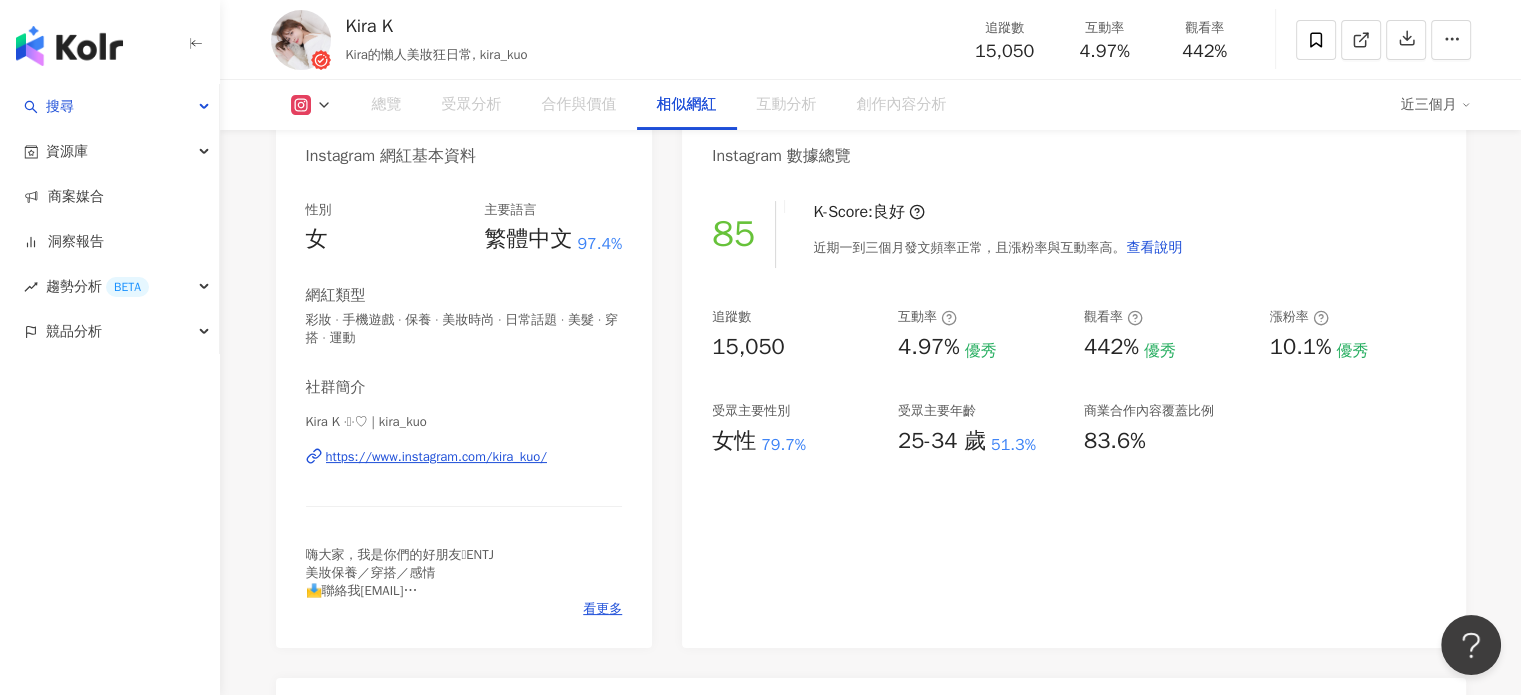scroll, scrollTop: 3371, scrollLeft: 0, axis: vertical 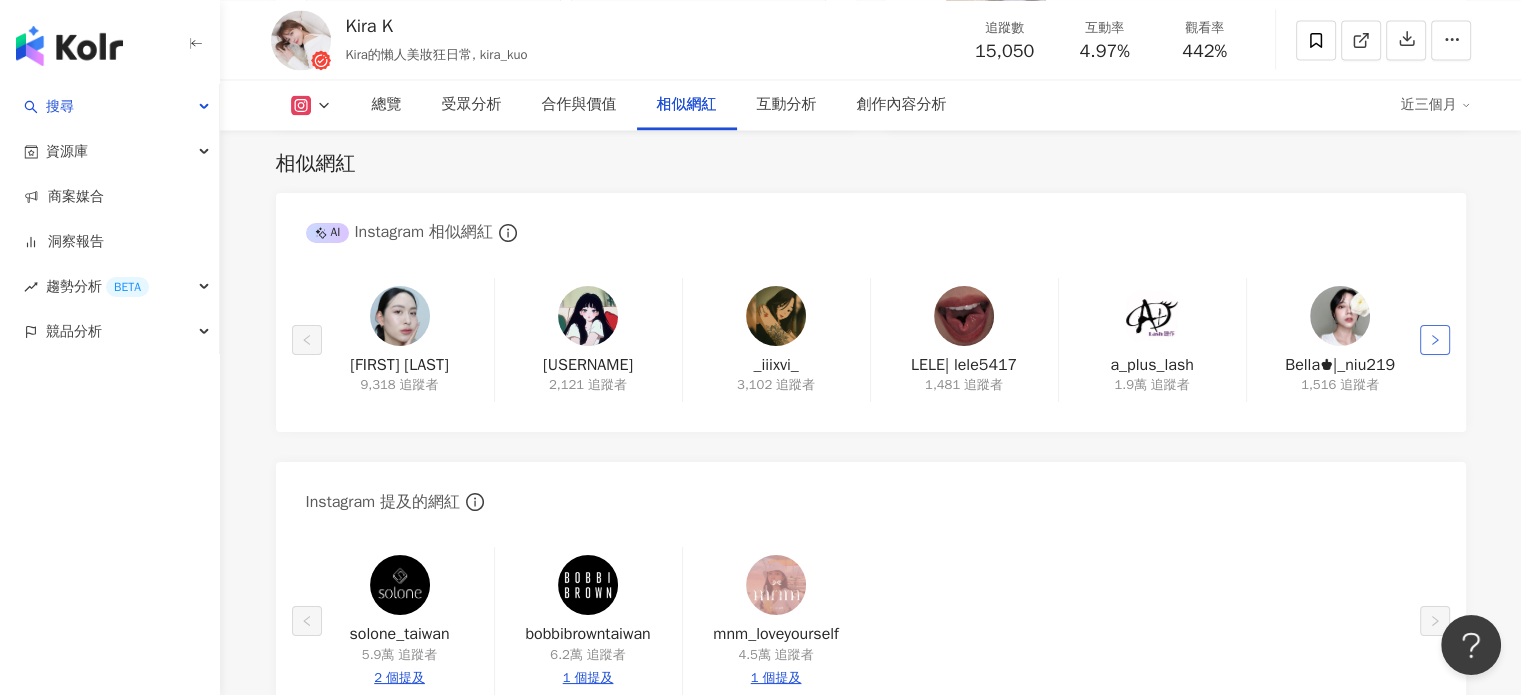 click at bounding box center [1435, 340] 